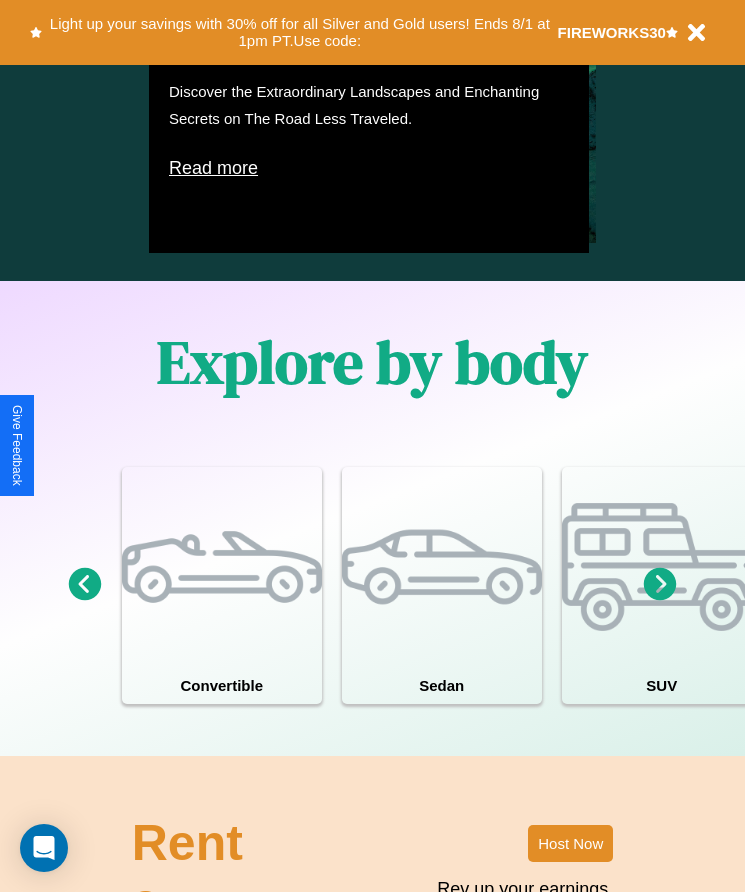 scroll, scrollTop: 1527, scrollLeft: 0, axis: vertical 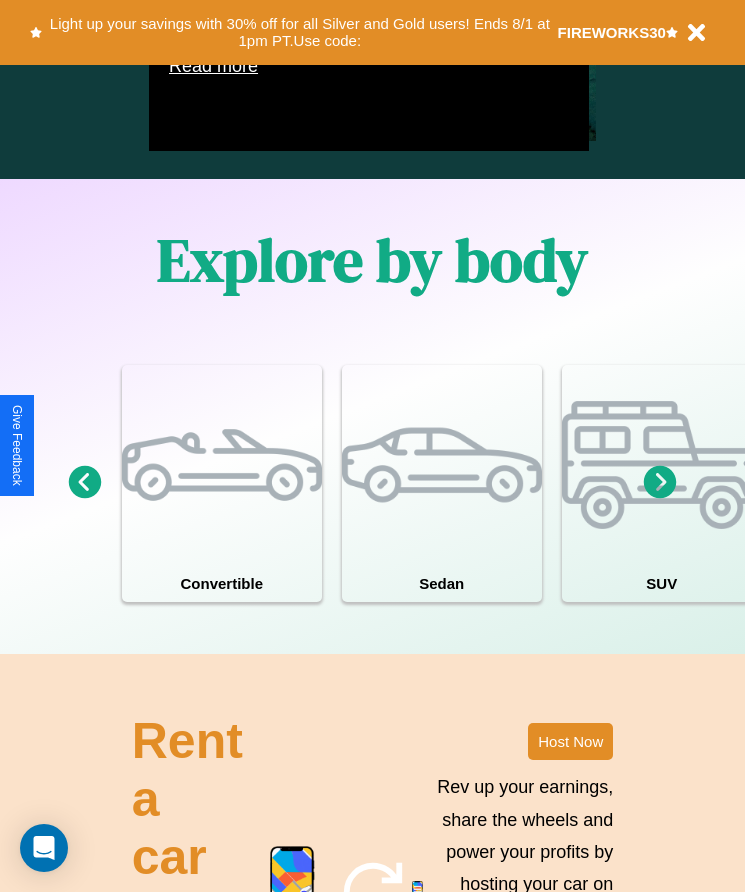 click 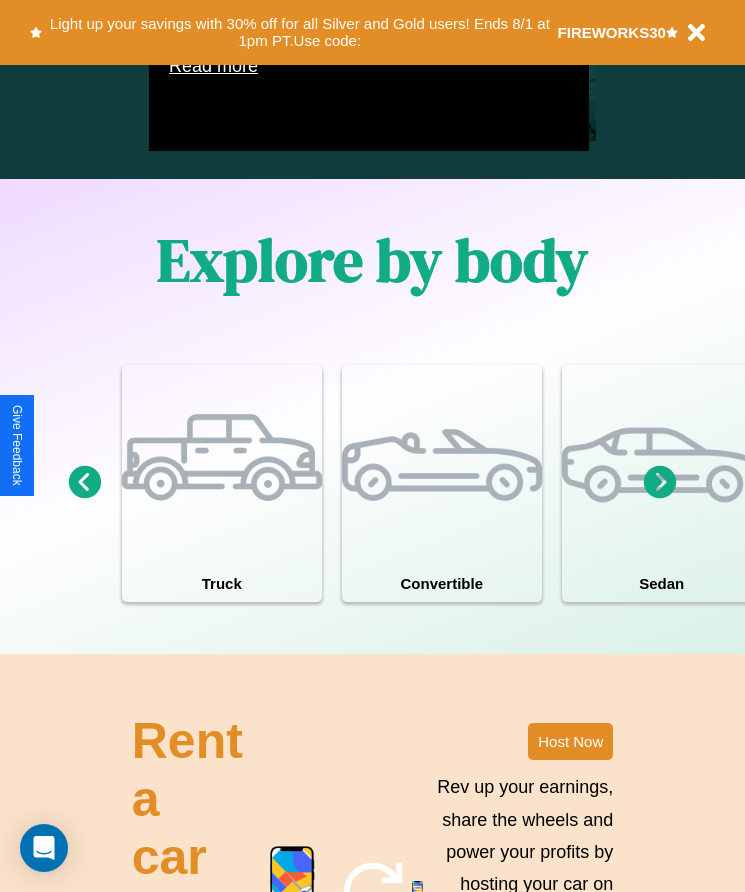 click 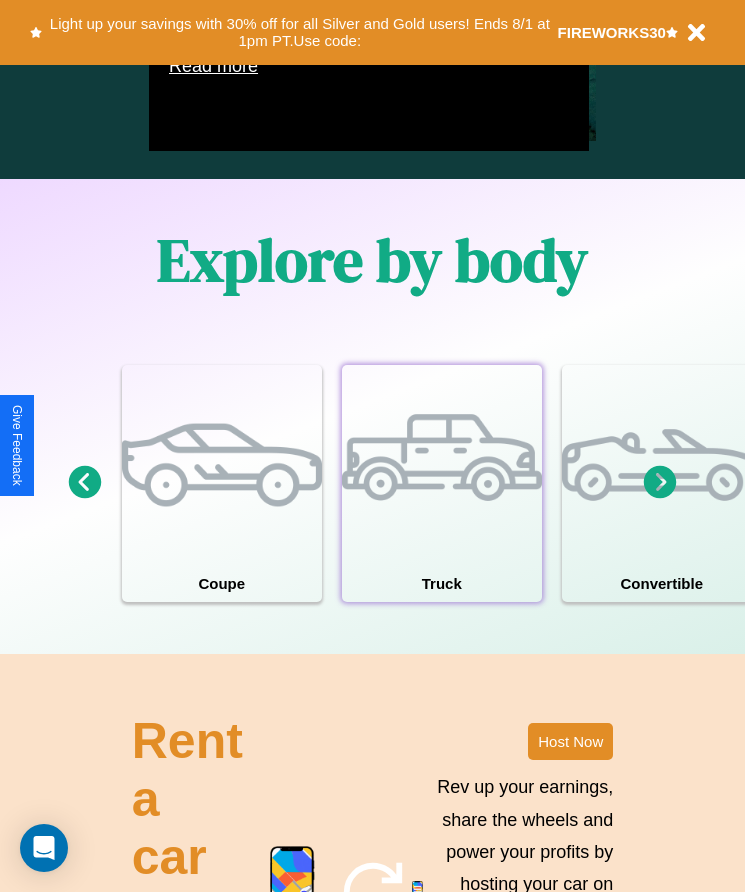 click at bounding box center [442, 465] 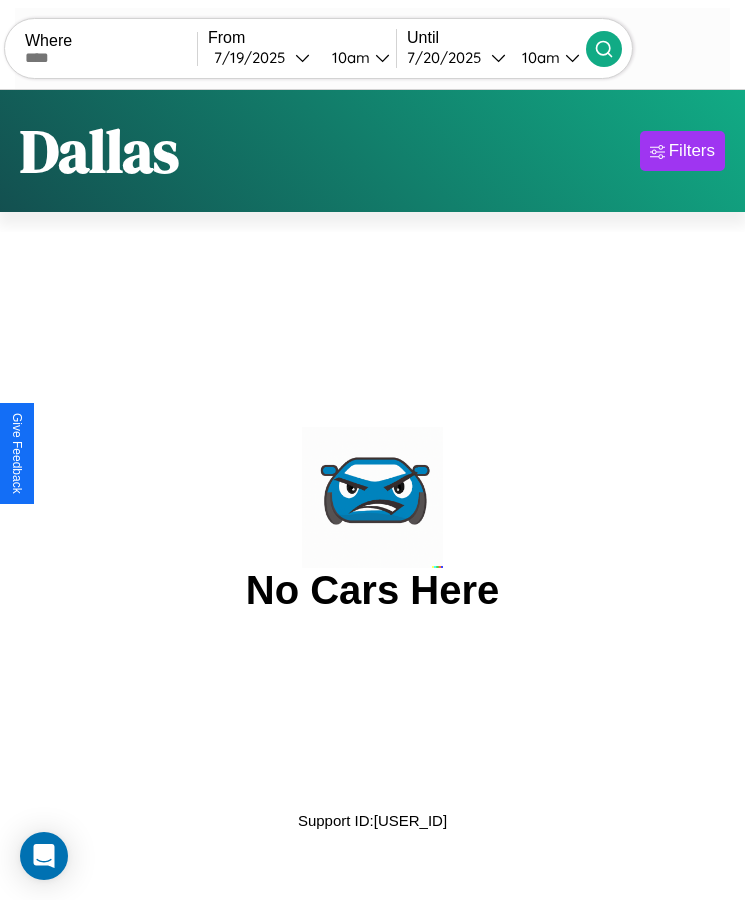 scroll, scrollTop: 0, scrollLeft: 0, axis: both 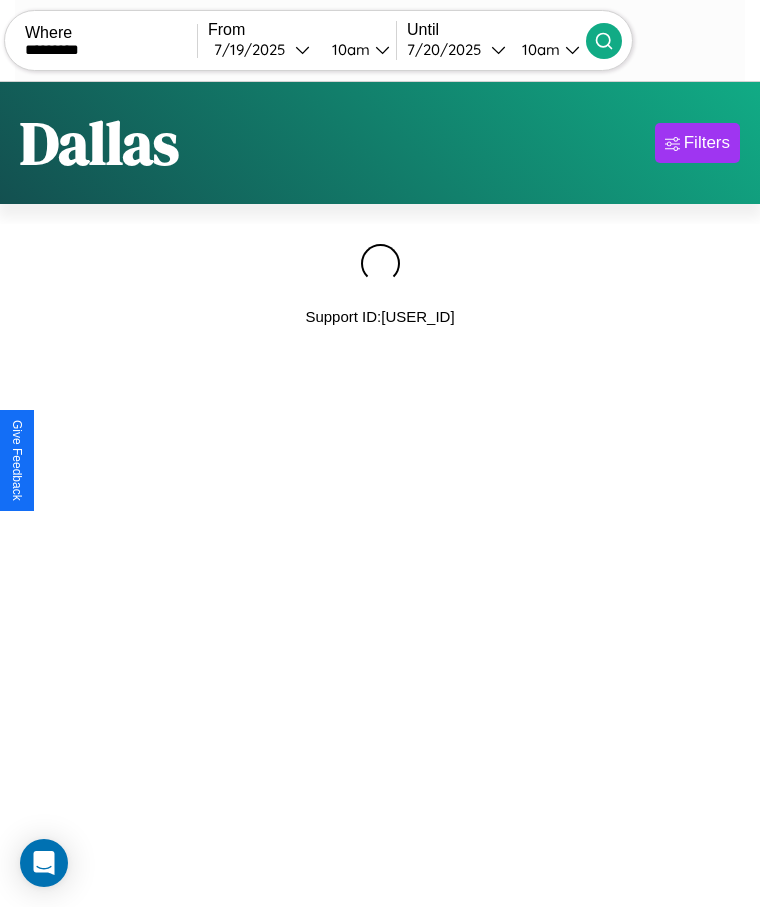 type on "*********" 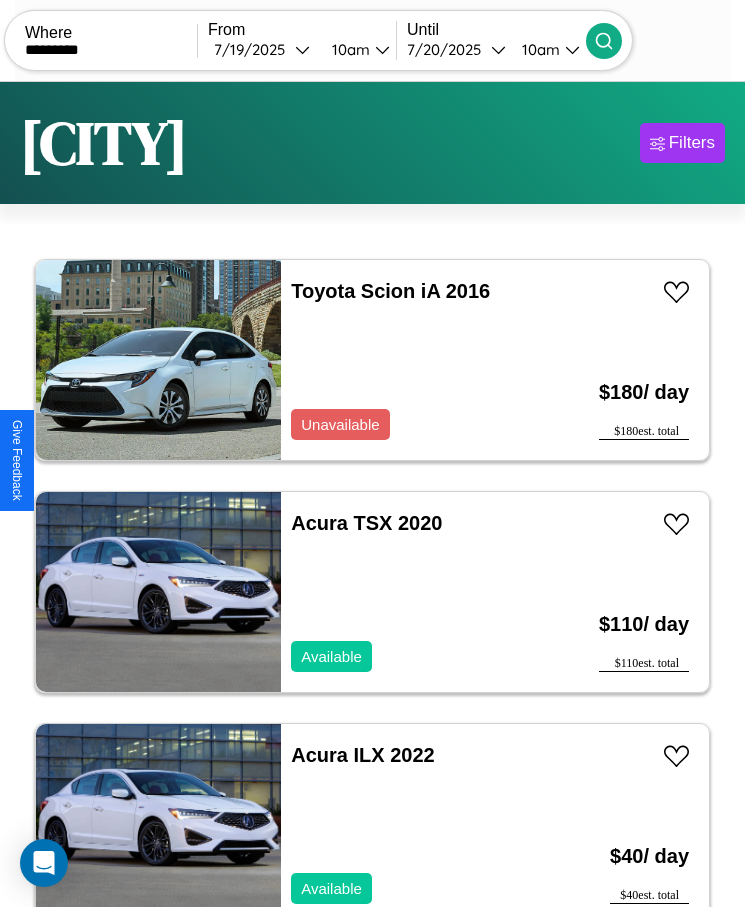 scroll, scrollTop: 50, scrollLeft: 0, axis: vertical 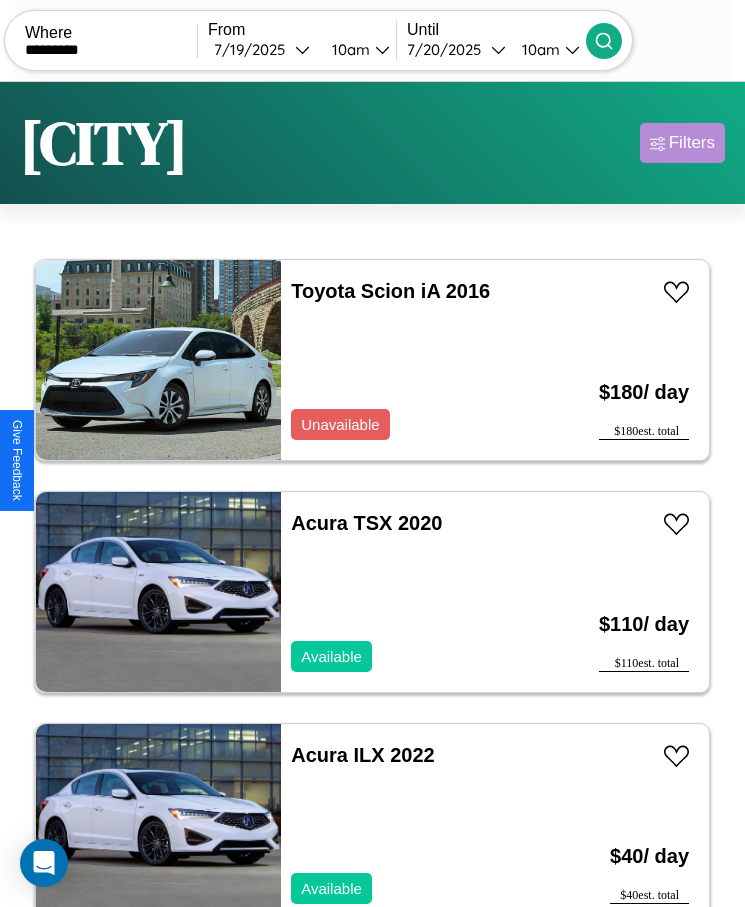 click on "Filters" at bounding box center (692, 143) 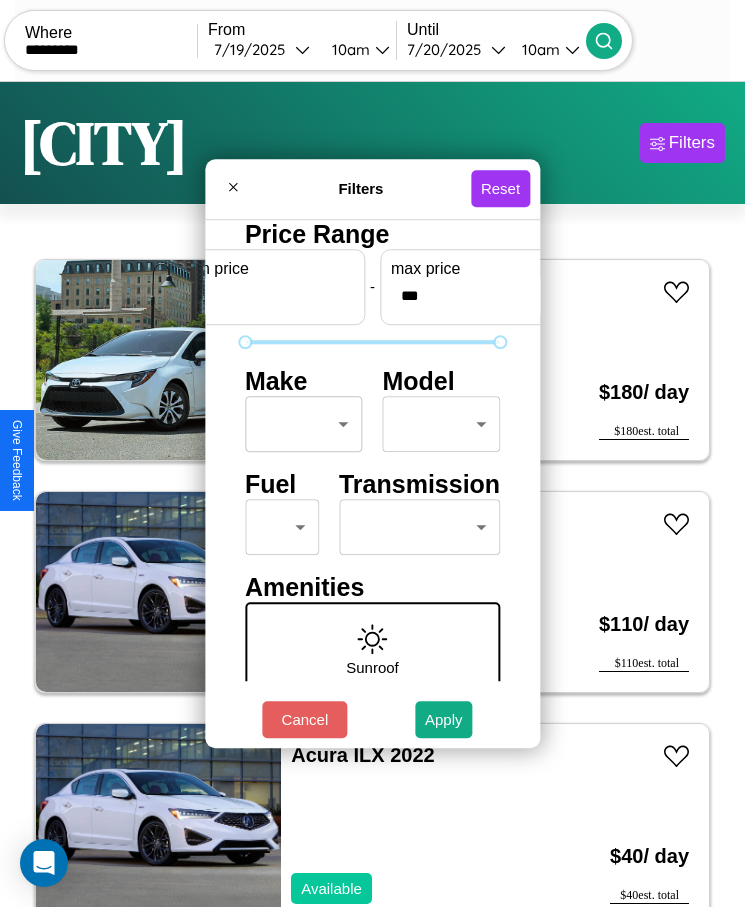 click on "CarGo Where ********* From [DATE] [TIME] Until [DATE] [TIME] Become a Host Login Sign Up [CITY] Filters 139  cars in this area These cars can be picked up in this city. Toyota   Scion iA   2016 Unavailable $ 180  / day $ 180  est. total Acura   TSX   2020 Available $ 110  / day $ 110  est. total Acura   ILX   2022 Available $ 40  / day $ 40  est. total Honda   CB650F   2019 Available $ 70  / day $ 70  est. total BMW   R 1100 RS   2021 Available $ 170  / day $ 170  est. total Infiniti   QX80   2018 Available $ 100  / day $ 100  est. total Audi   SQ5   2021 Unavailable $ 30  / day $ 30  est. total Tesla   Model X   2019 Unavailable $ 30  / day $ 30  est. total Subaru   XT   2016 Available $ 100  / day $ 100  est. total Toyota   Prius   2014 Available $ 90  / day $ 90  est. total Mercedes   L1317   2014 Unavailable $ 50  / day $ 50  est. total Acura   Legend   2014 Available $ 200  / day $ 200  est. total Chevrolet   Motorhome Chassis   2017 Available $ 170  / day $ 170  est. total Buick   Reatta" at bounding box center (372, 478) 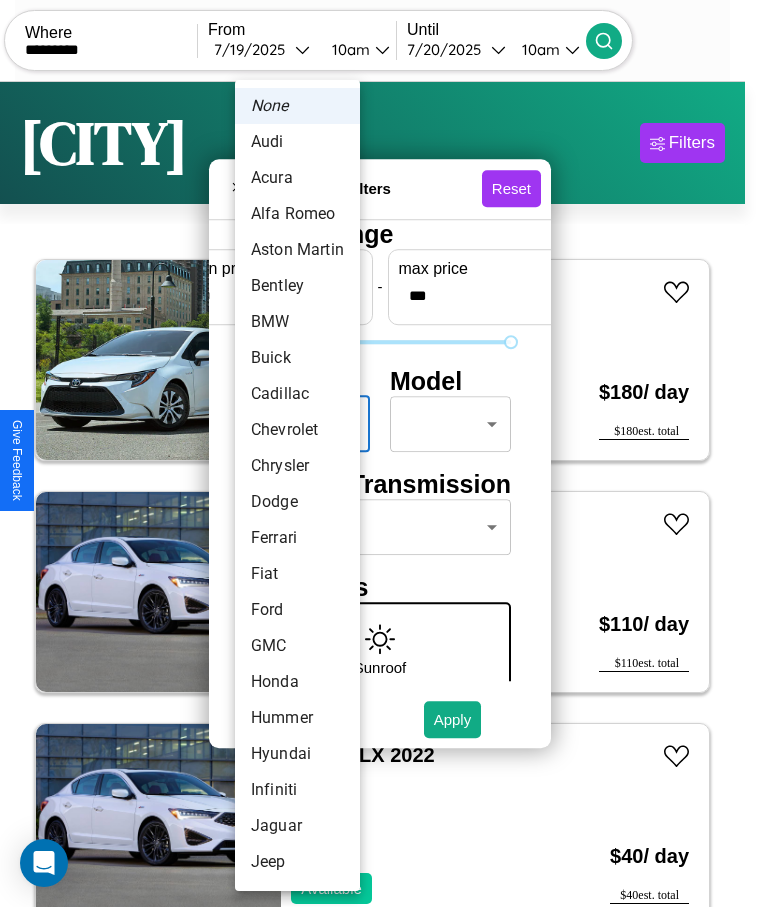 click on "Acura" at bounding box center (297, 178) 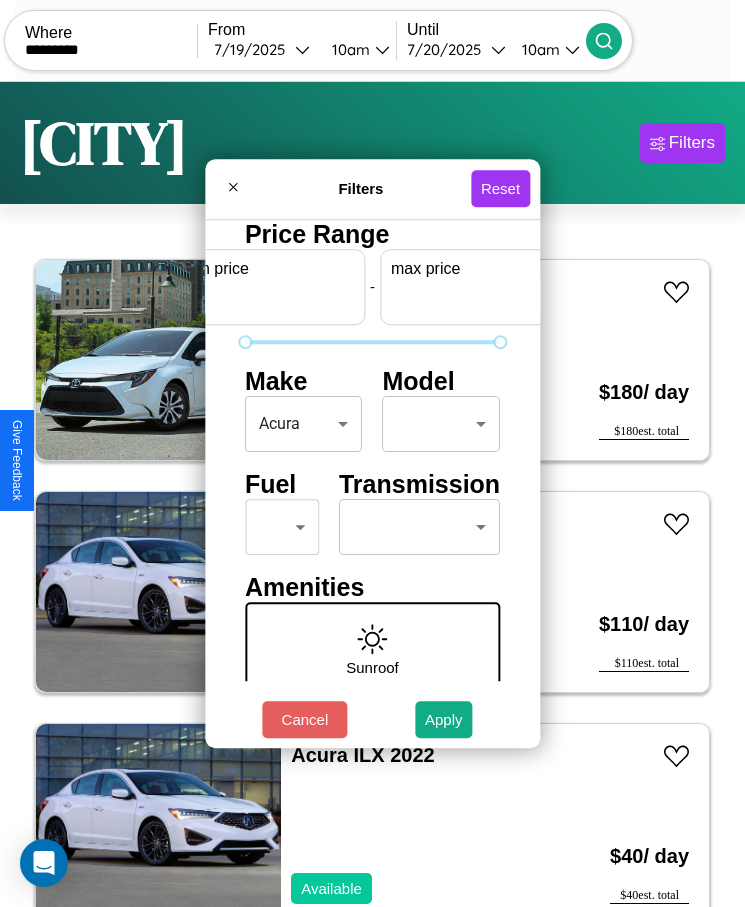 scroll, scrollTop: 0, scrollLeft: 74, axis: horizontal 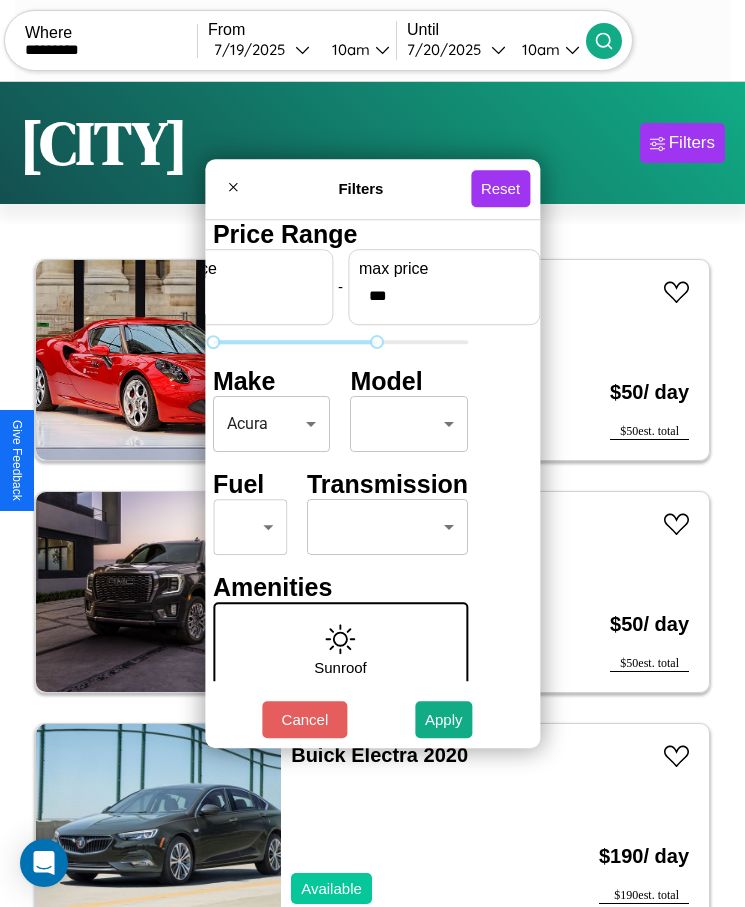 type on "***" 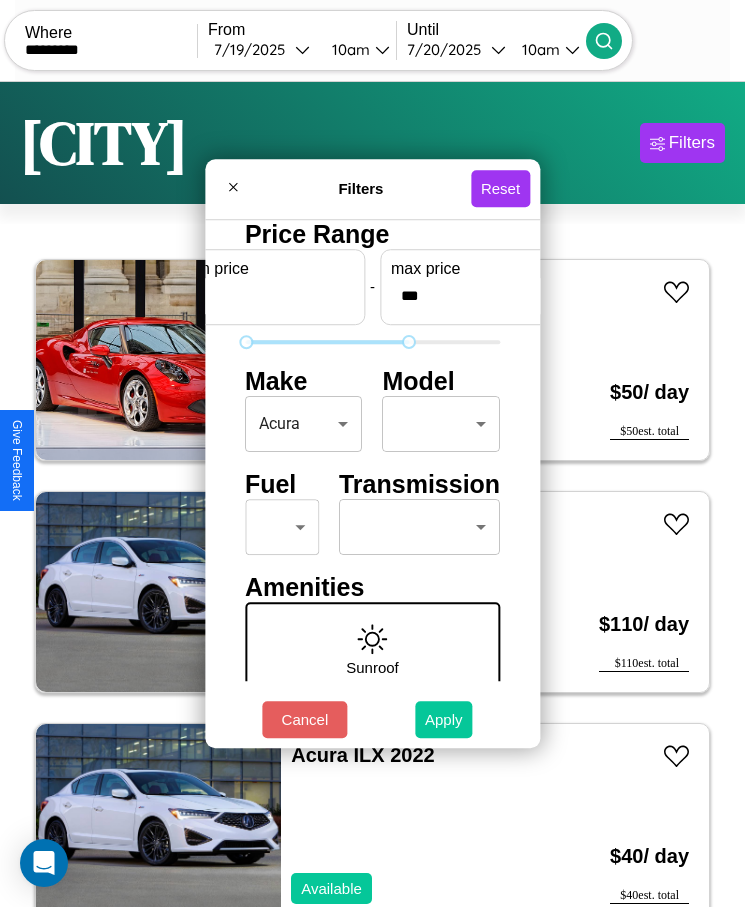 type on "*" 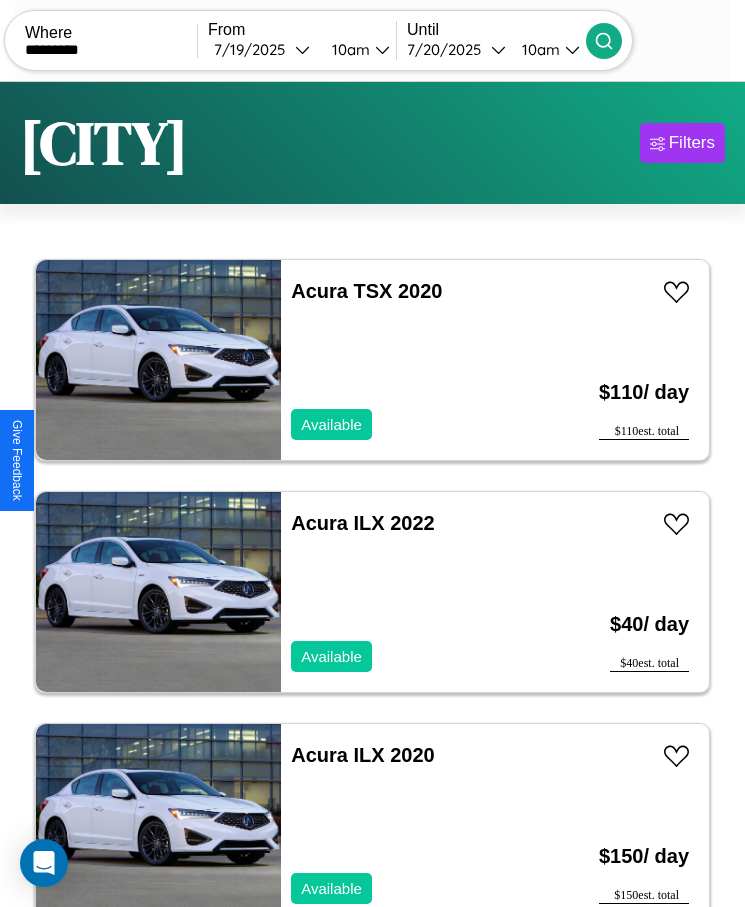 scroll, scrollTop: 50, scrollLeft: 0, axis: vertical 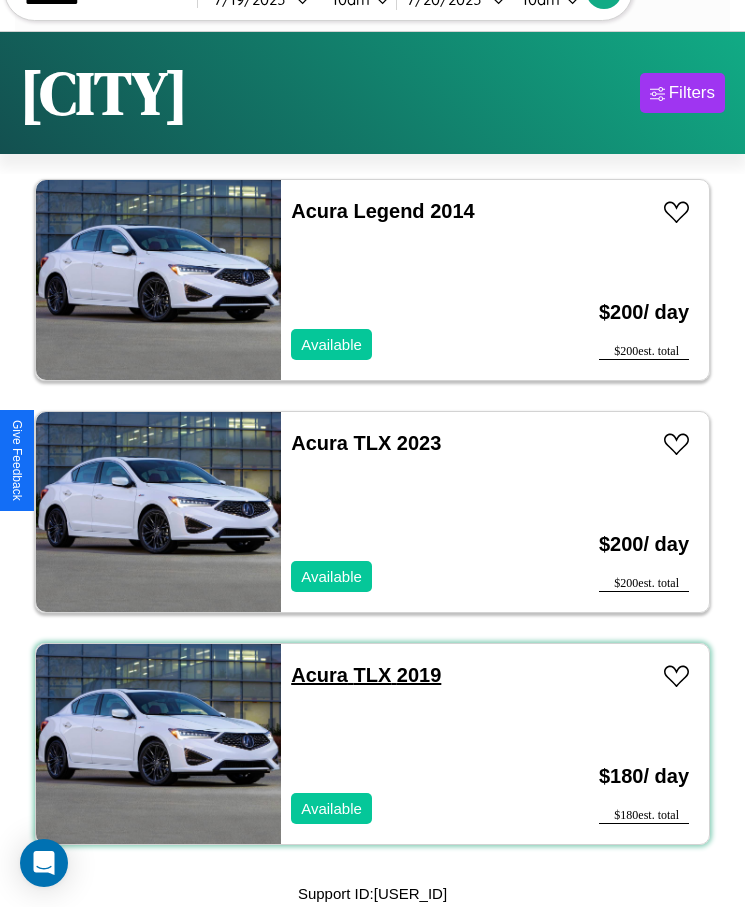 click on "Acura   TLX   2019" at bounding box center (366, 675) 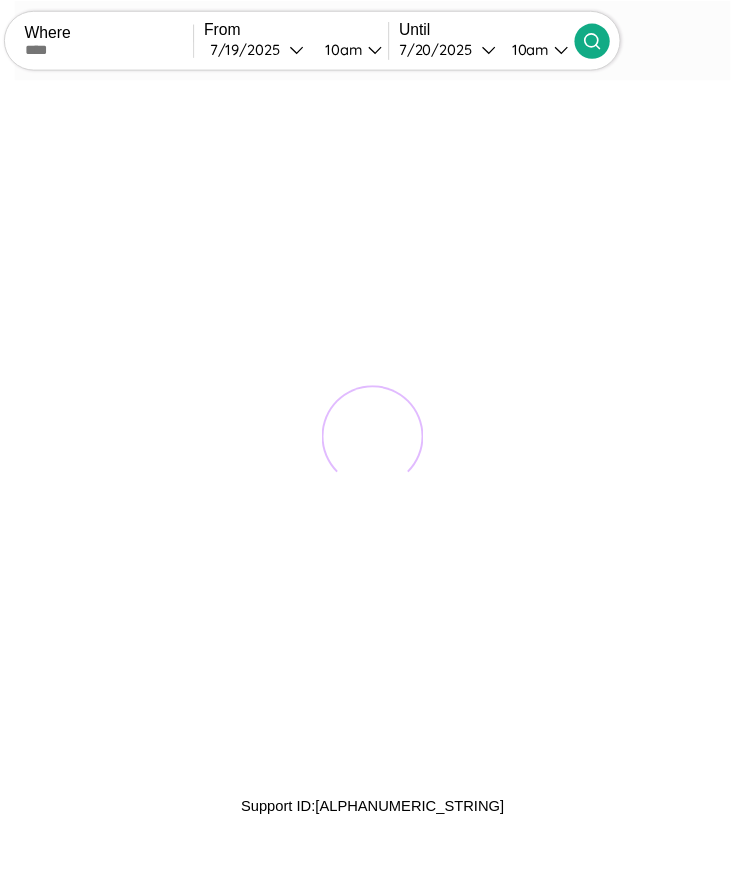 scroll, scrollTop: 0, scrollLeft: 0, axis: both 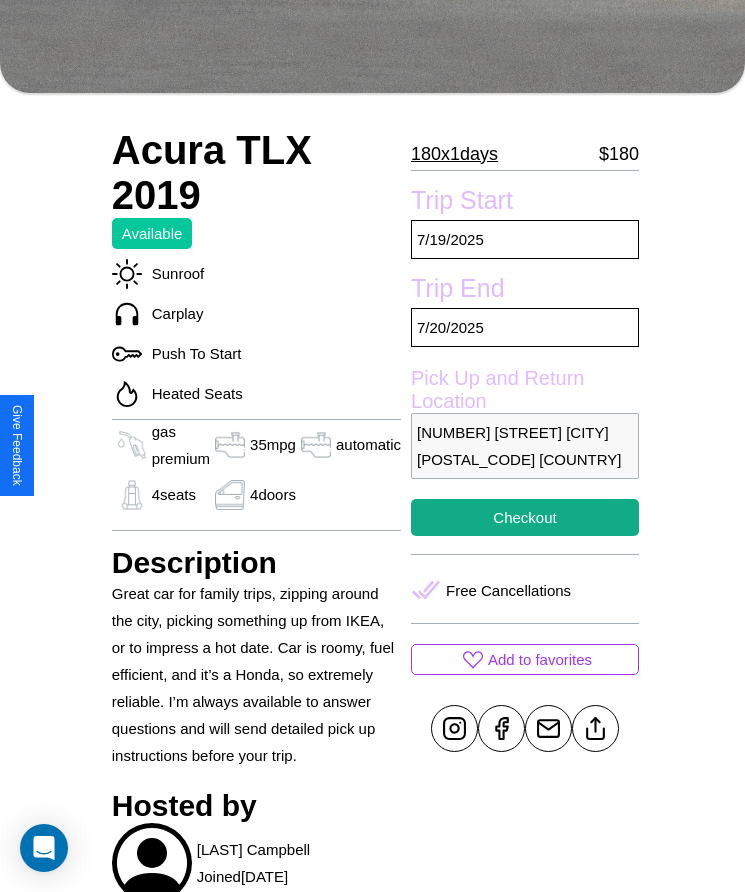 click on "[NUMBER] [STREET]  [CITY]  [POSTAL_CODE] [COUNTRY]" at bounding box center [525, 446] 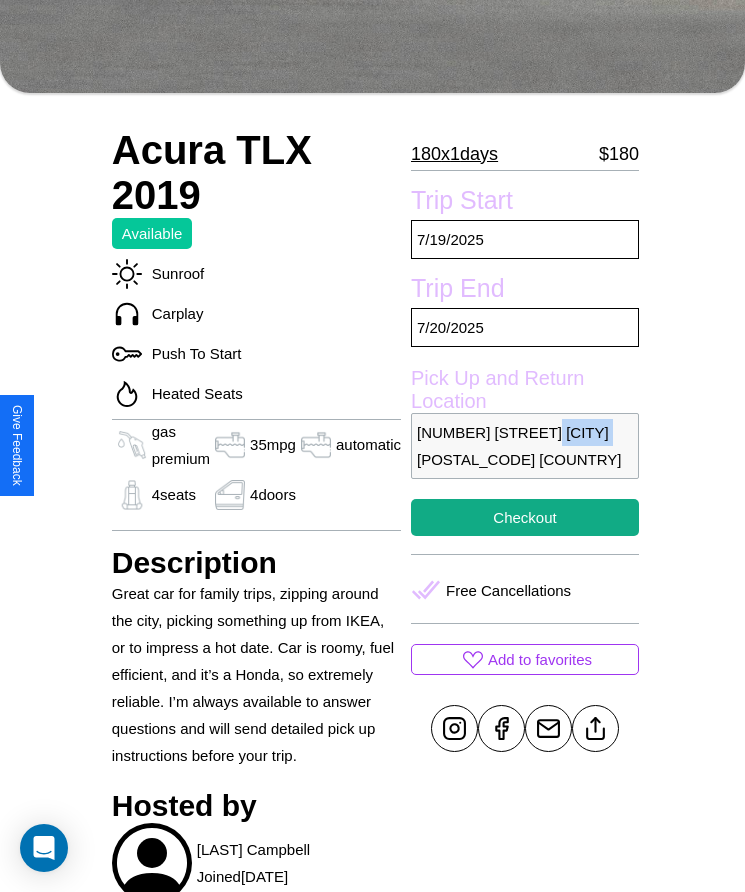 click on "[NUMBER] [STREET]  [CITY]  [POSTAL_CODE] [COUNTRY]" at bounding box center [525, 446] 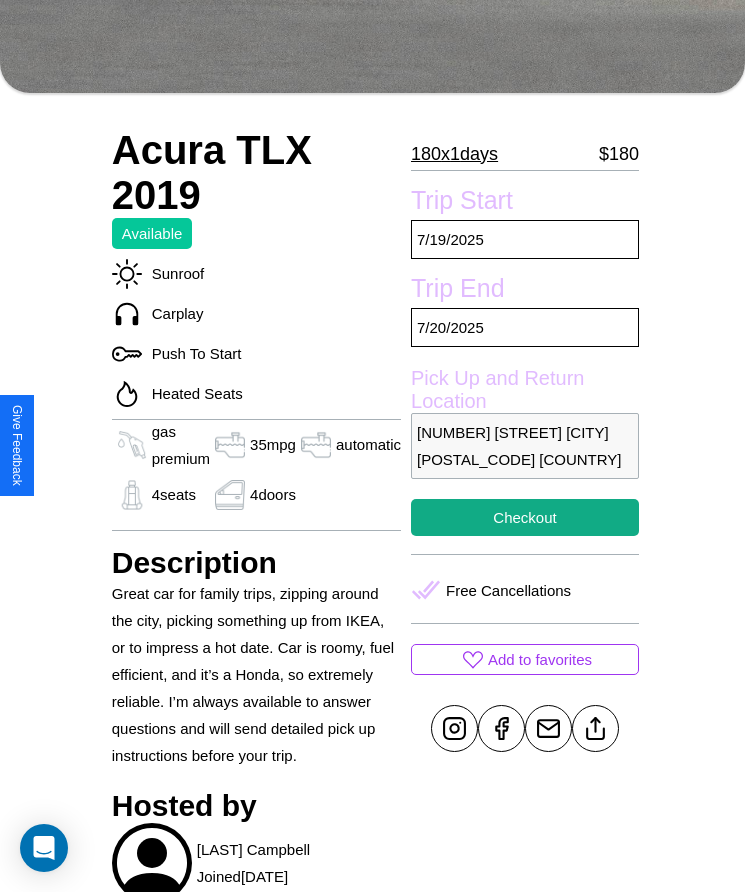 click on "[NUMBER] [STREET]  [CITY]  [POSTAL_CODE] [COUNTRY]" at bounding box center (525, 446) 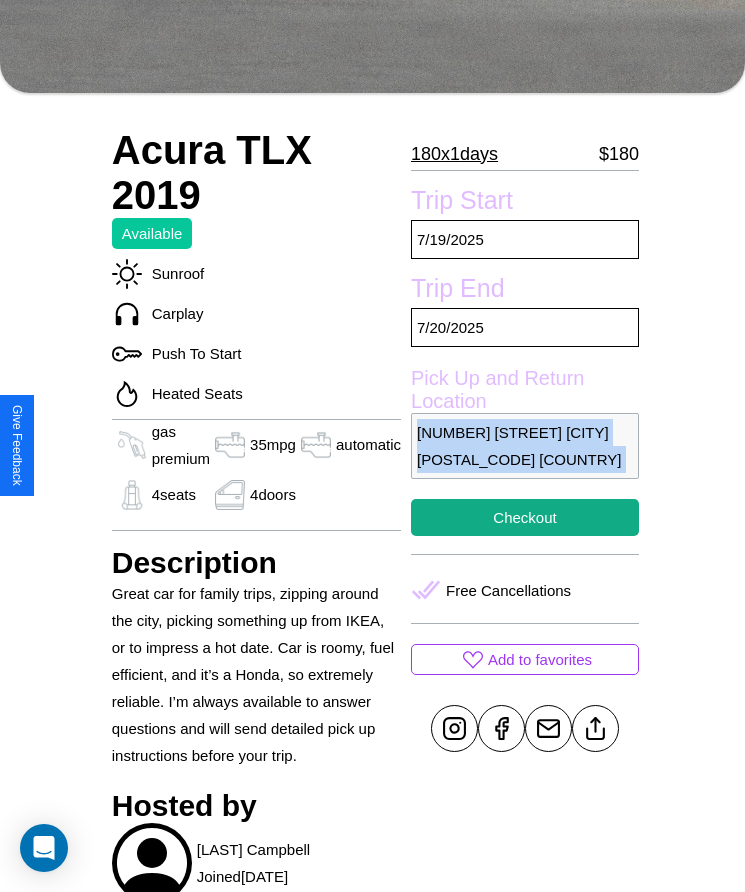 click on "[NUMBER] [STREET]  [CITY]  [POSTAL_CODE] [COUNTRY]" at bounding box center (525, 446) 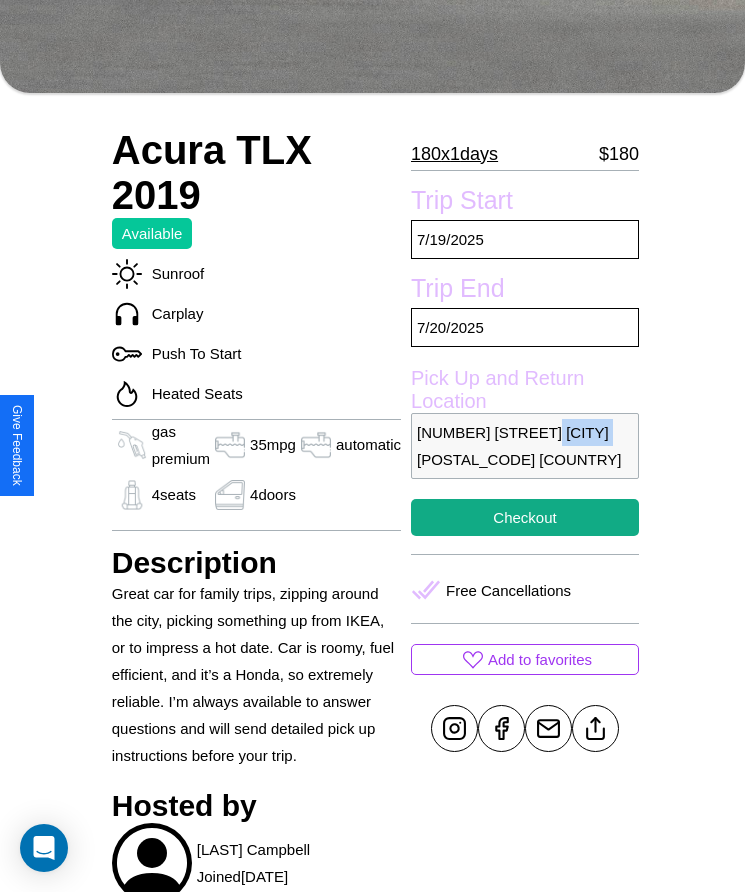 click on "390 High Street  Barcelona  64961 Spain" at bounding box center (525, 446) 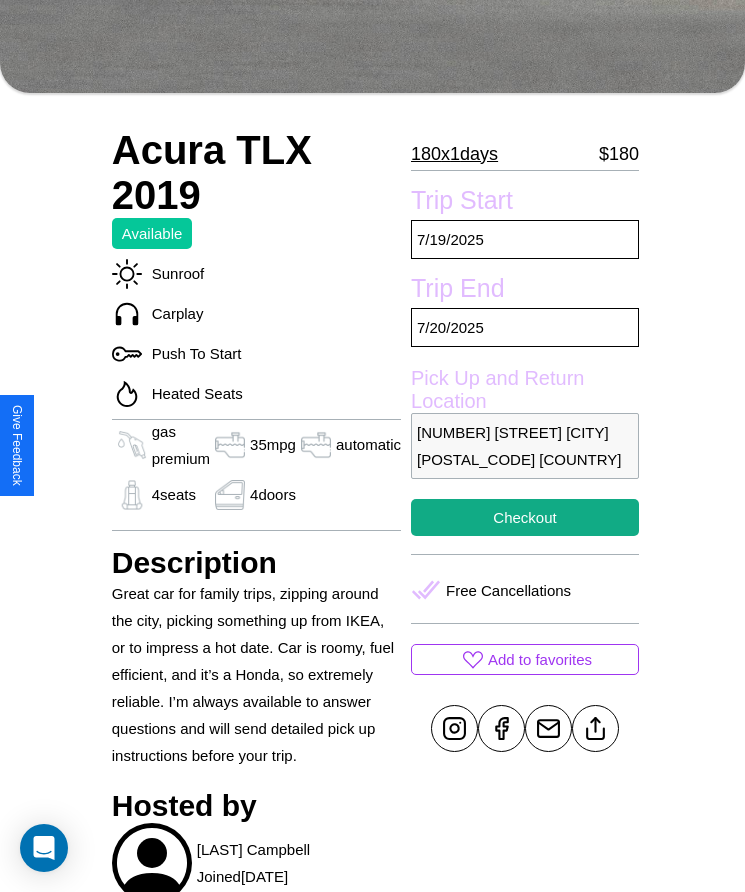 scroll, scrollTop: 558, scrollLeft: 0, axis: vertical 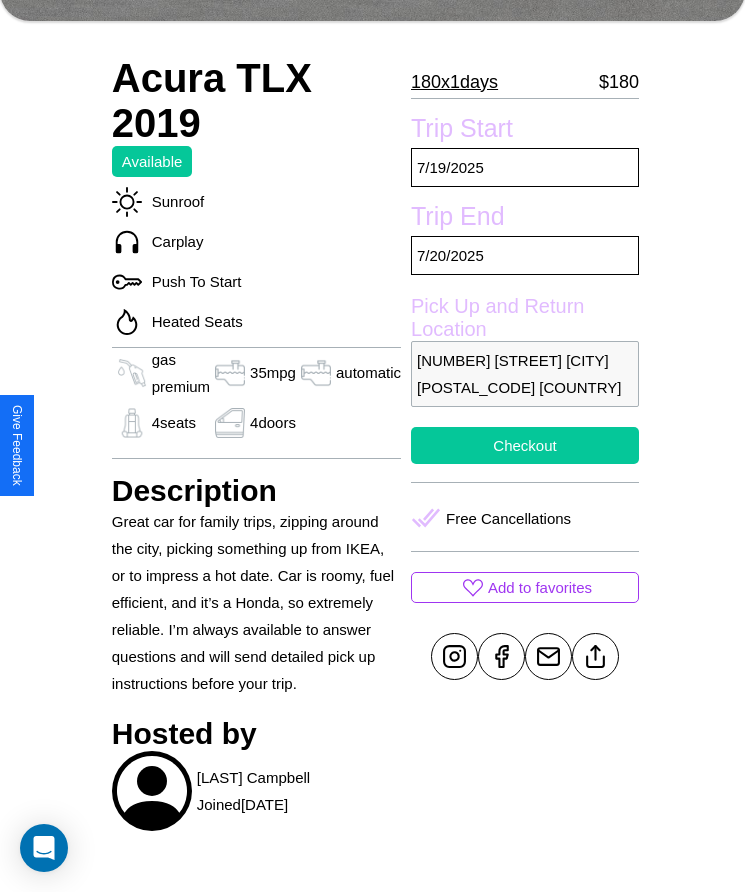 click on "Checkout" at bounding box center (525, 445) 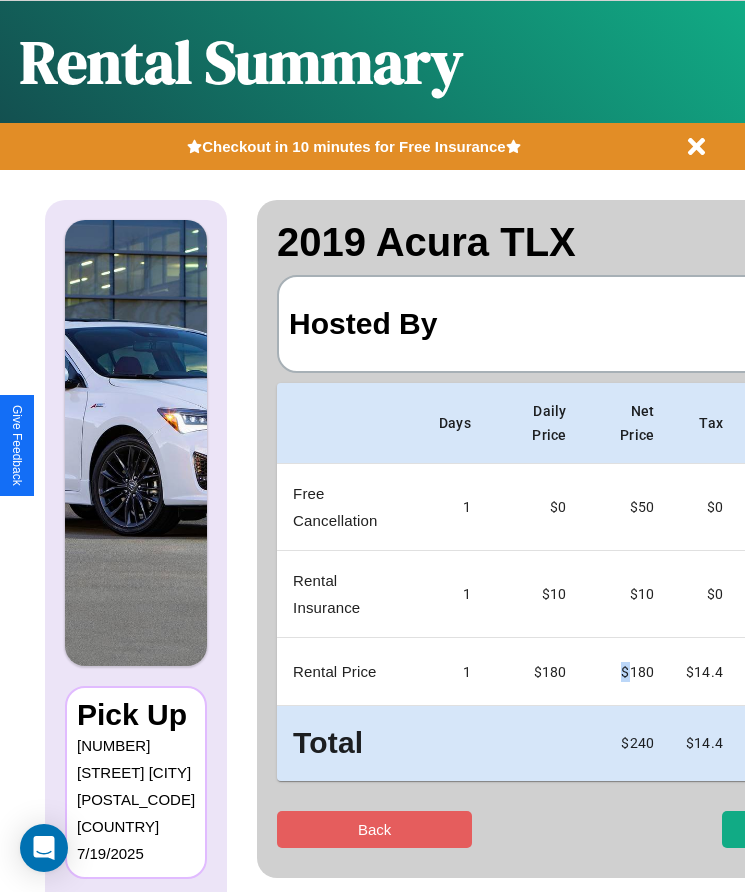 scroll, scrollTop: 0, scrollLeft: 118, axis: horizontal 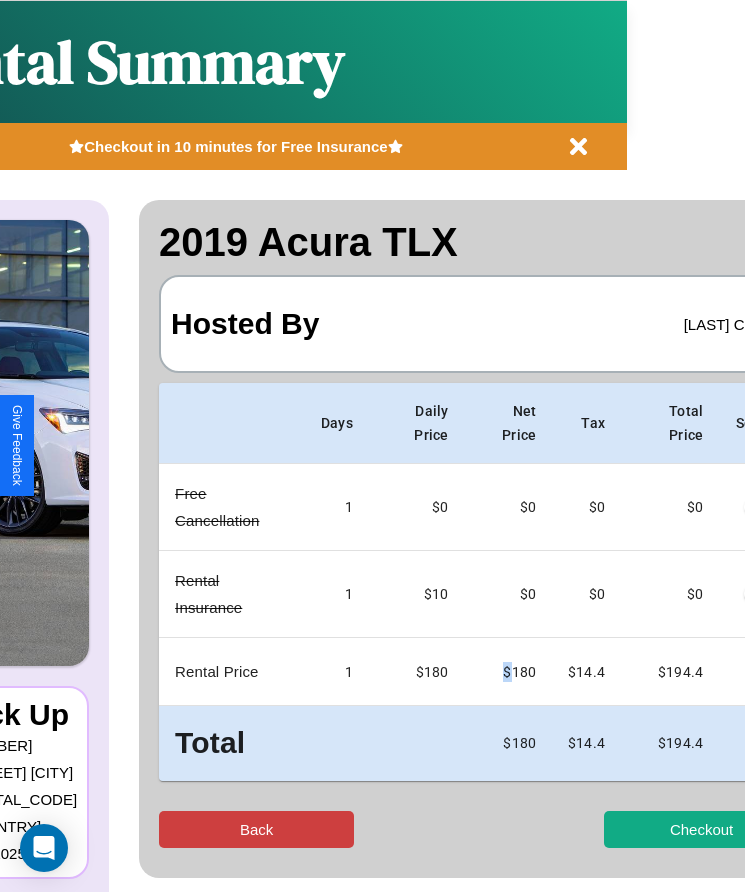 click on "Back" at bounding box center (256, 829) 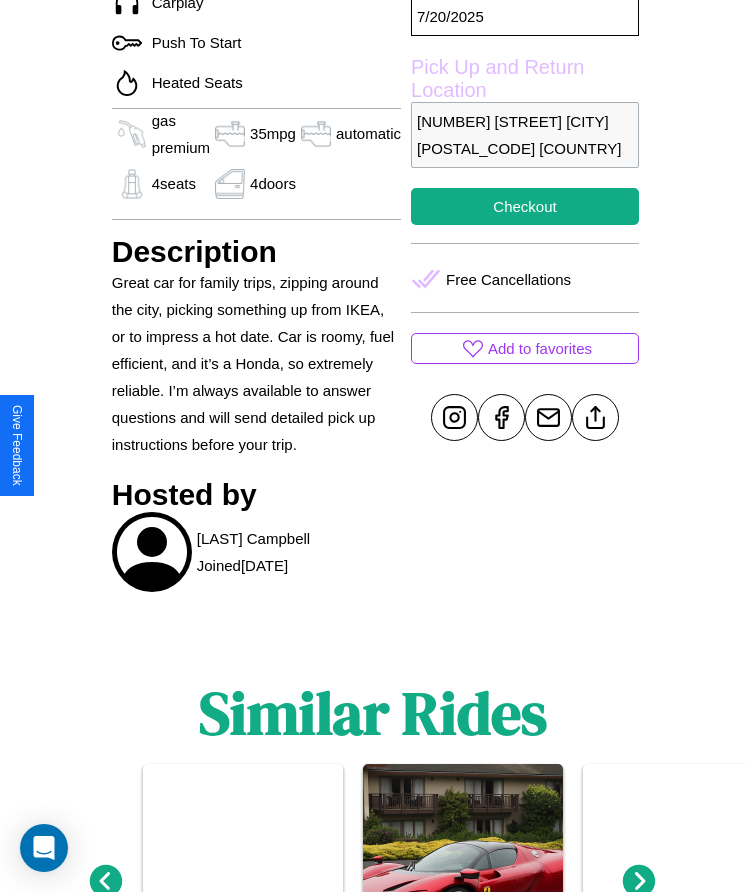 scroll, scrollTop: 973, scrollLeft: 0, axis: vertical 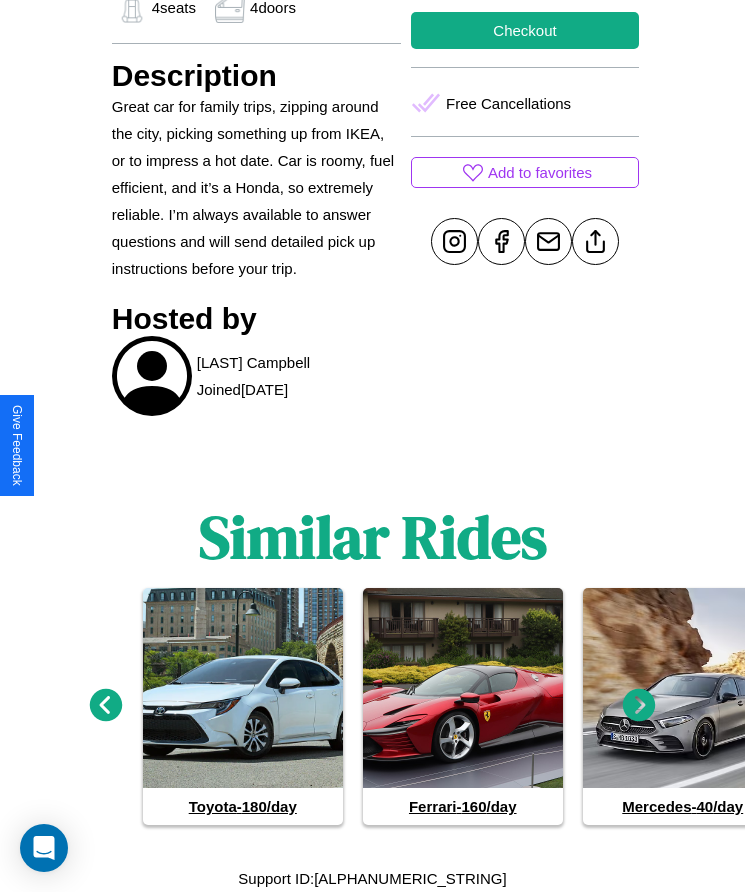 click 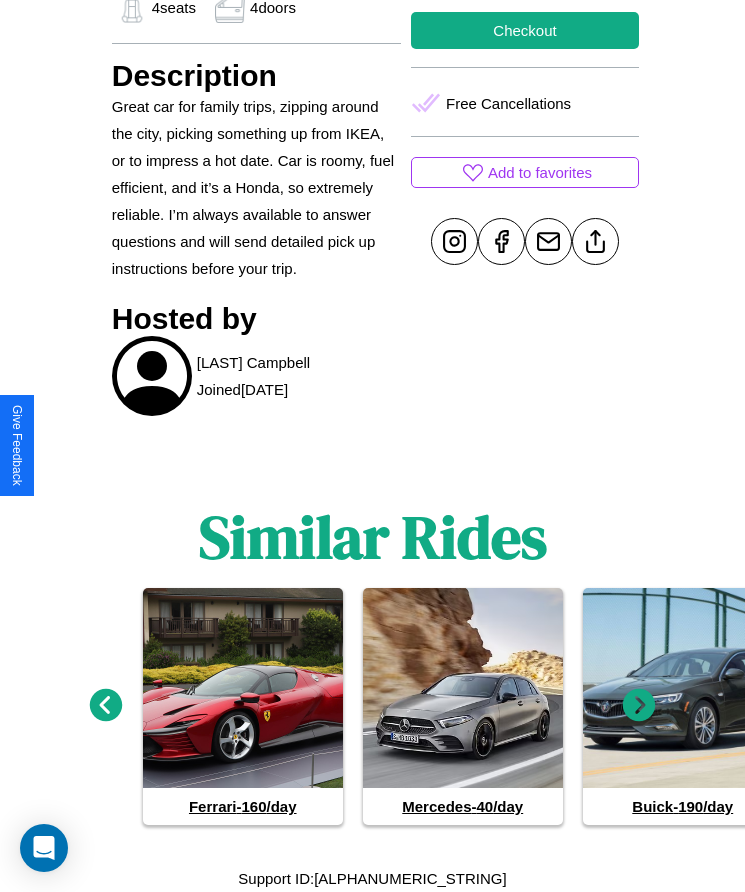 click 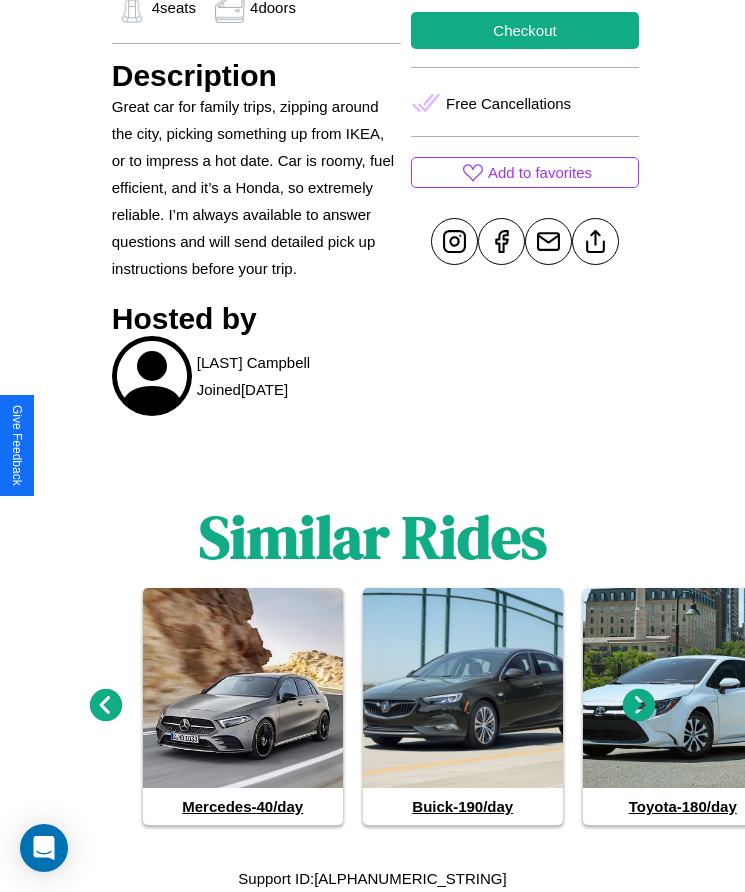 click 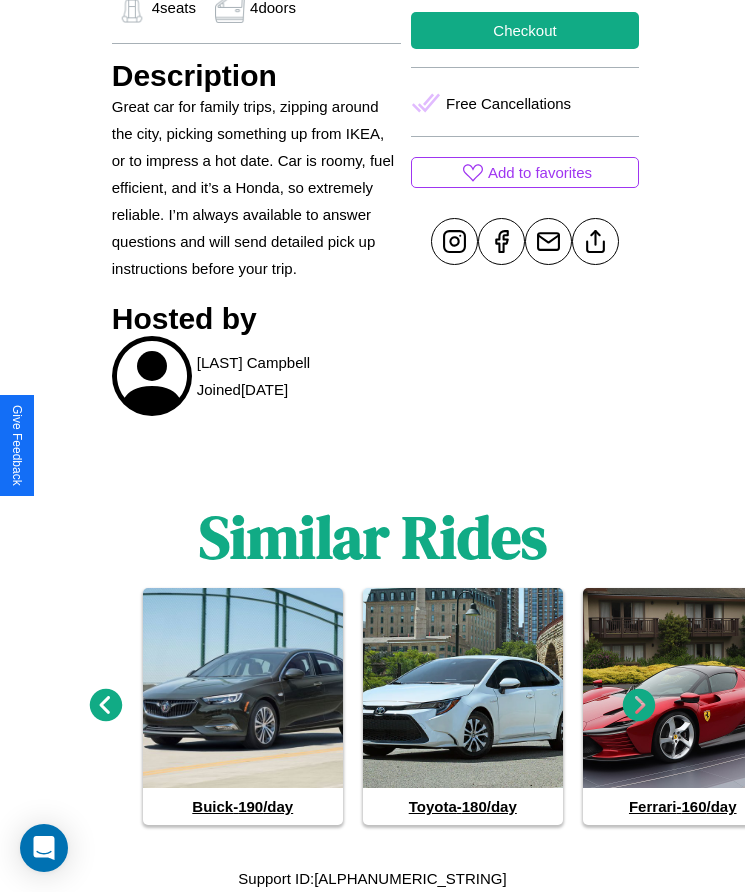 click 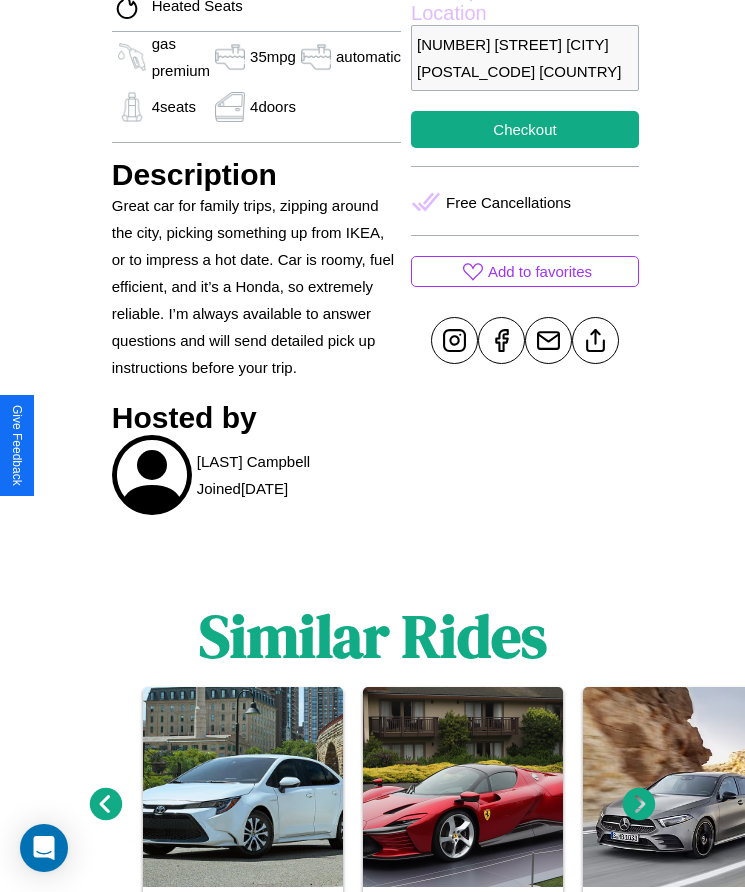 scroll, scrollTop: 769, scrollLeft: 0, axis: vertical 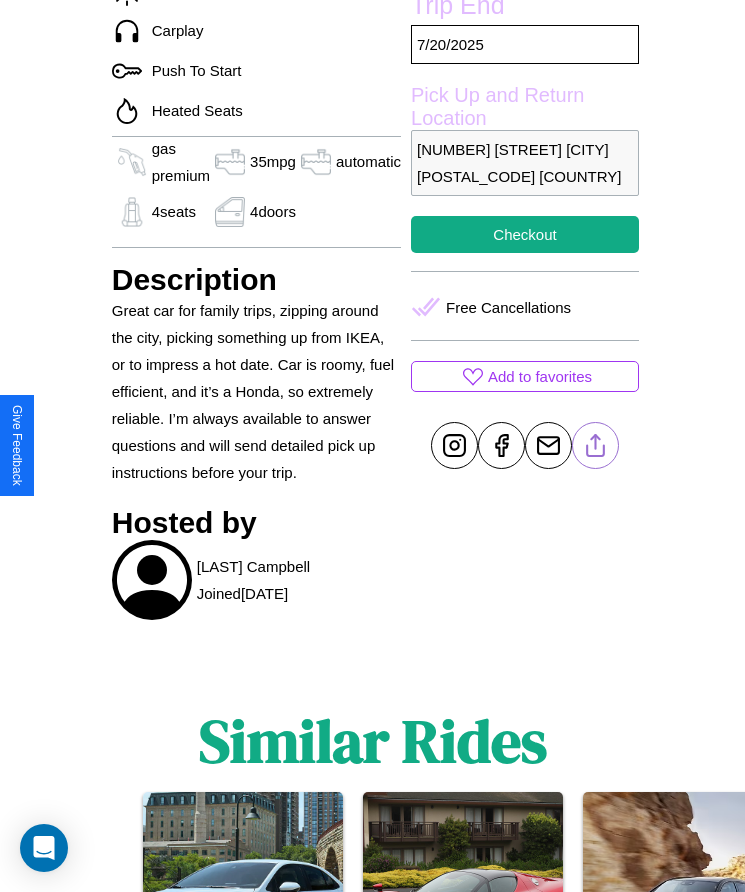 click 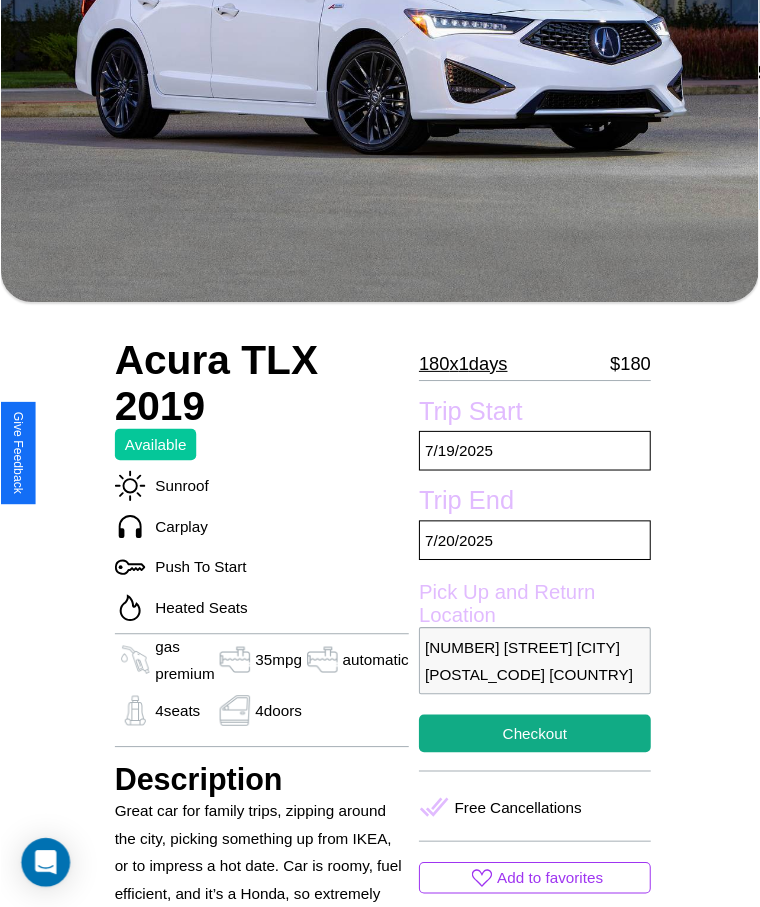 scroll, scrollTop: 280, scrollLeft: 0, axis: vertical 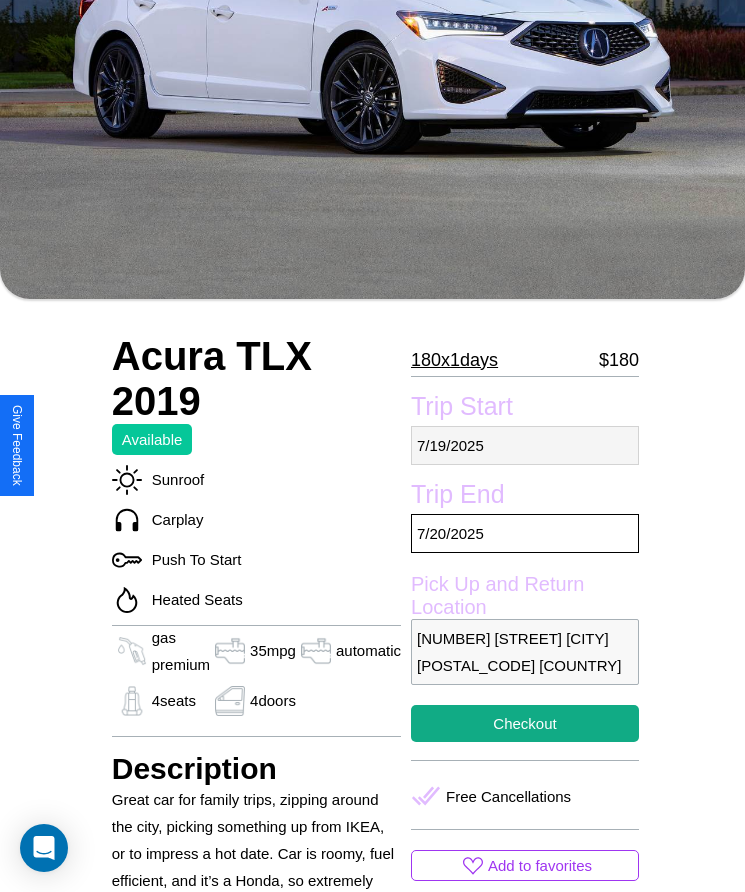 click on "7 / 19 / 2025" at bounding box center [525, 445] 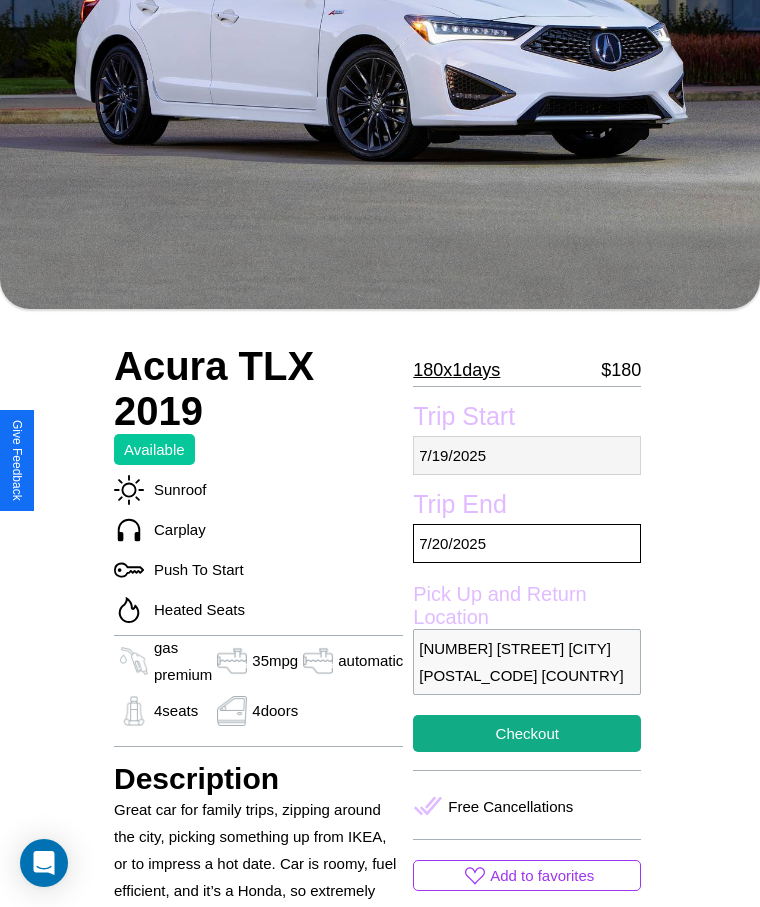 select on "*" 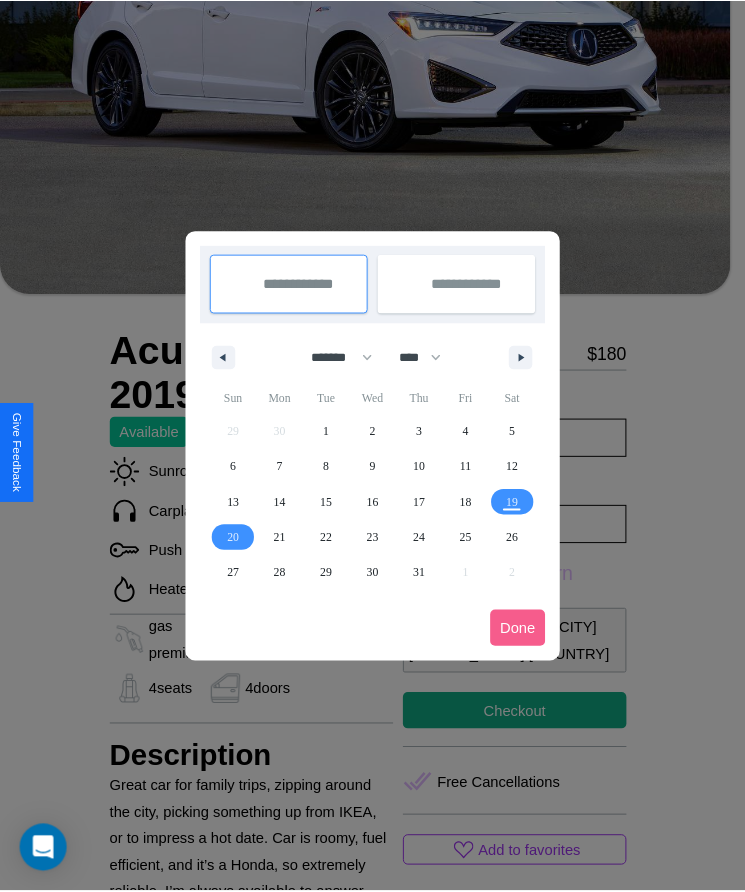 scroll, scrollTop: 0, scrollLeft: 0, axis: both 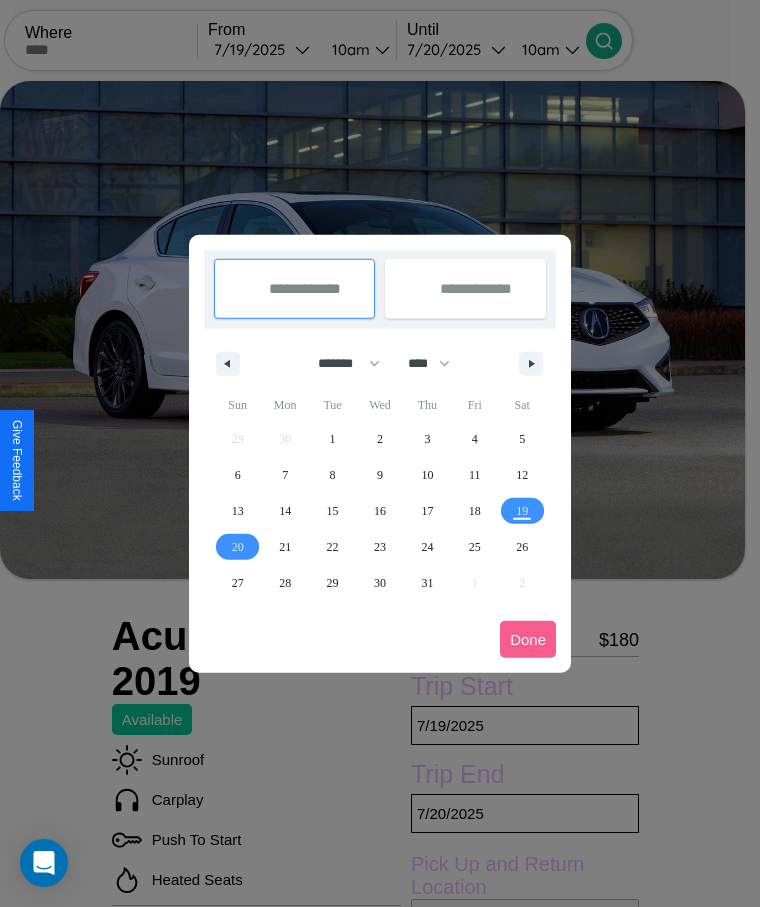click at bounding box center (380, 453) 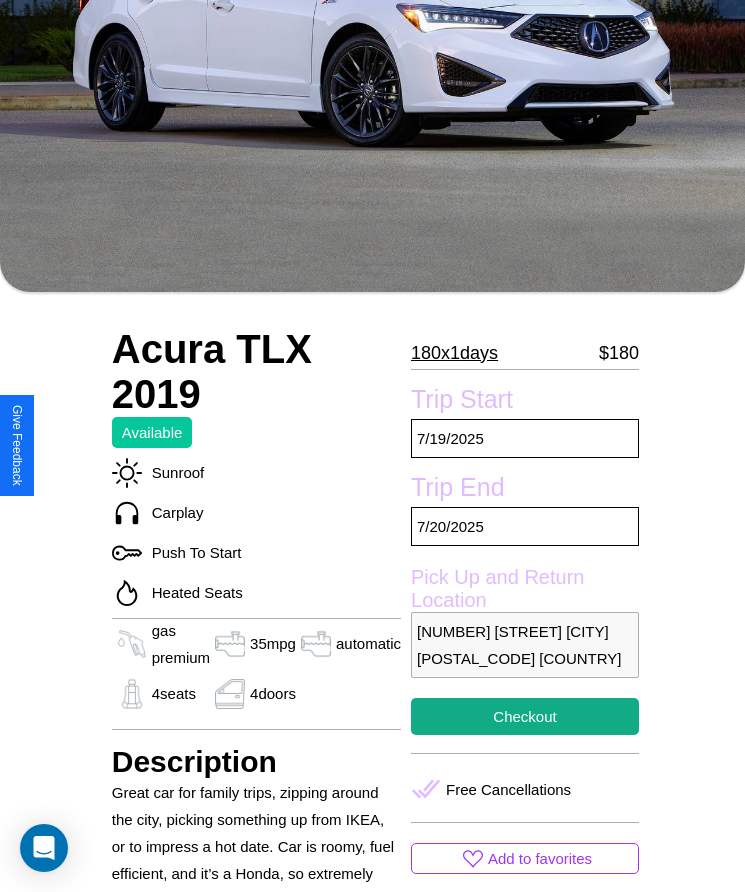 scroll, scrollTop: 558, scrollLeft: 0, axis: vertical 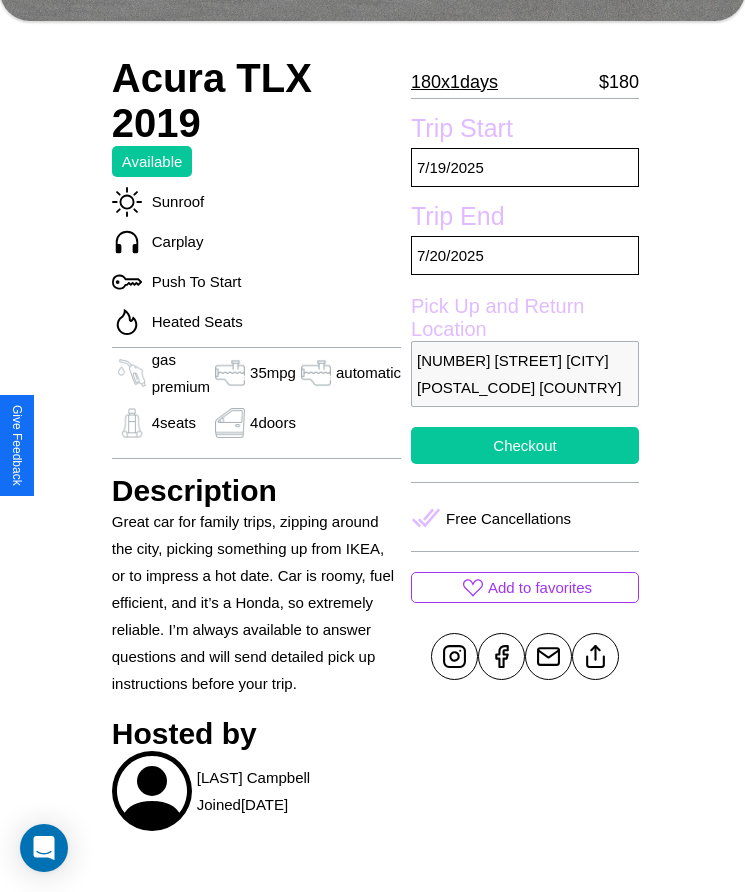 click on "Checkout" at bounding box center (525, 445) 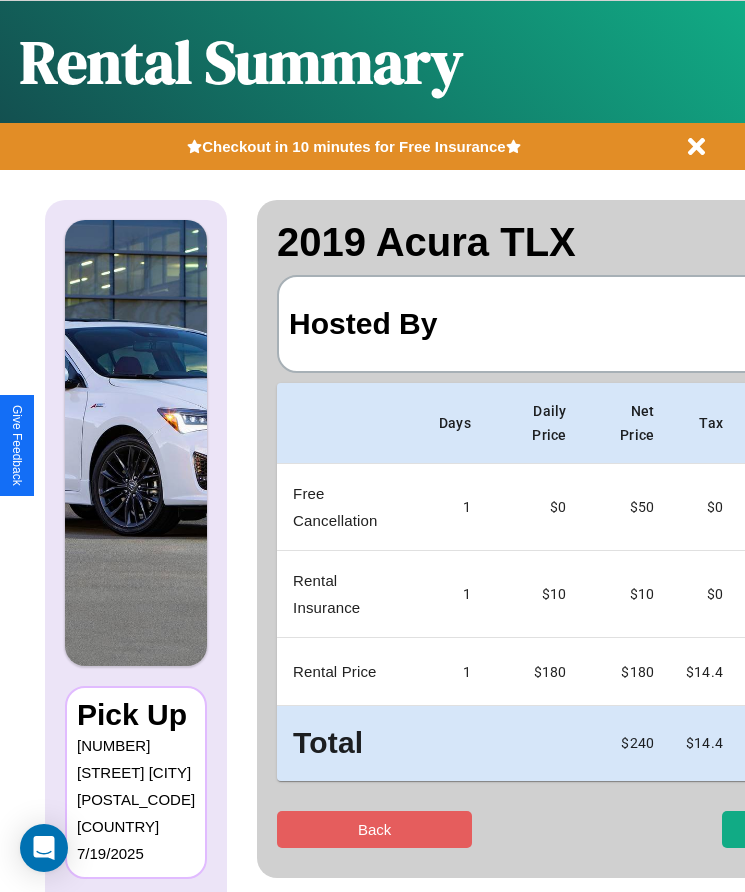 scroll, scrollTop: 0, scrollLeft: 118, axis: horizontal 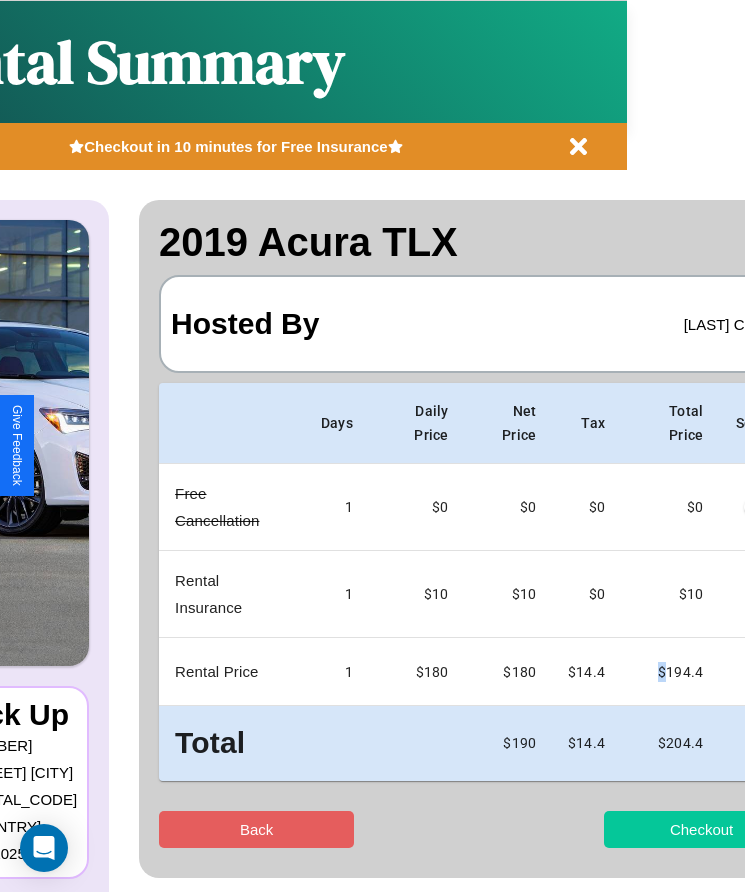 click on "Checkout" at bounding box center (701, 829) 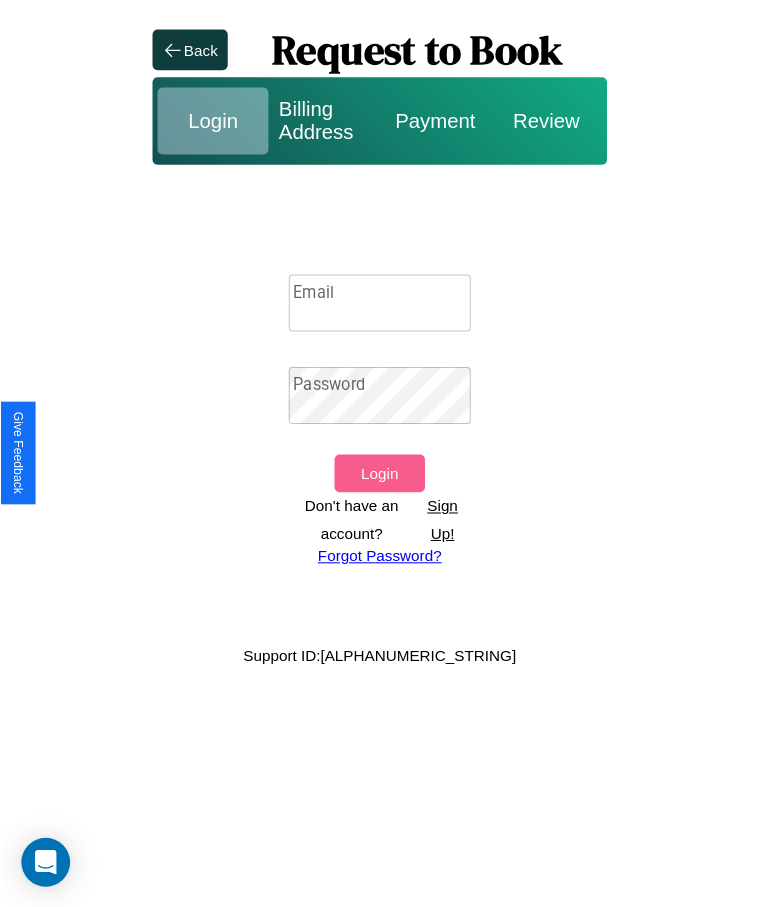 scroll, scrollTop: 0, scrollLeft: 0, axis: both 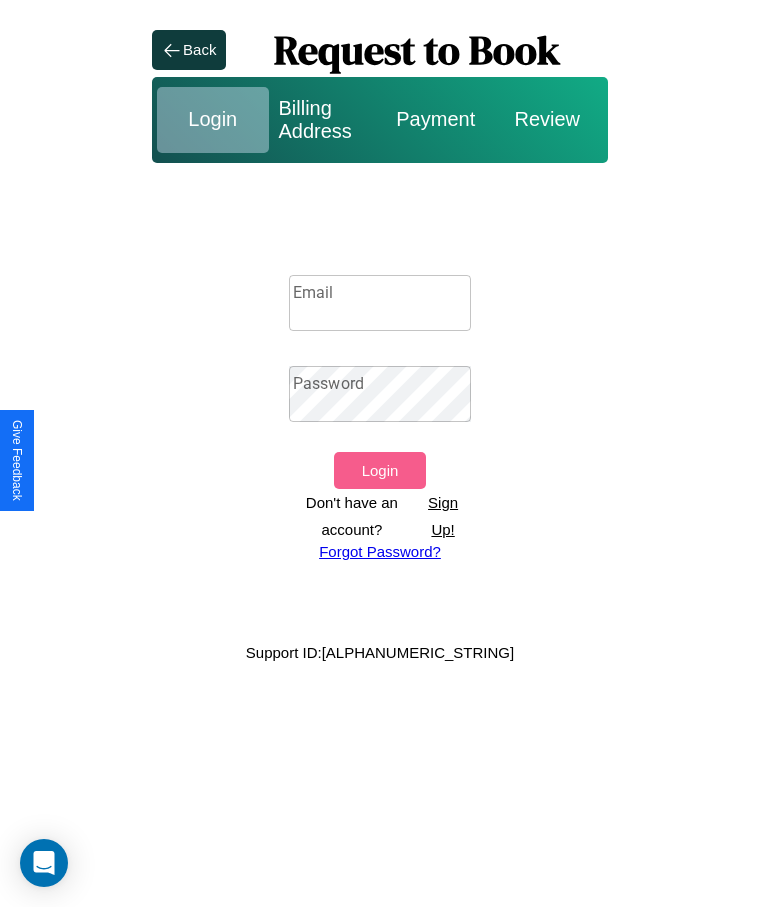 click on "Sign Up!" at bounding box center [443, 516] 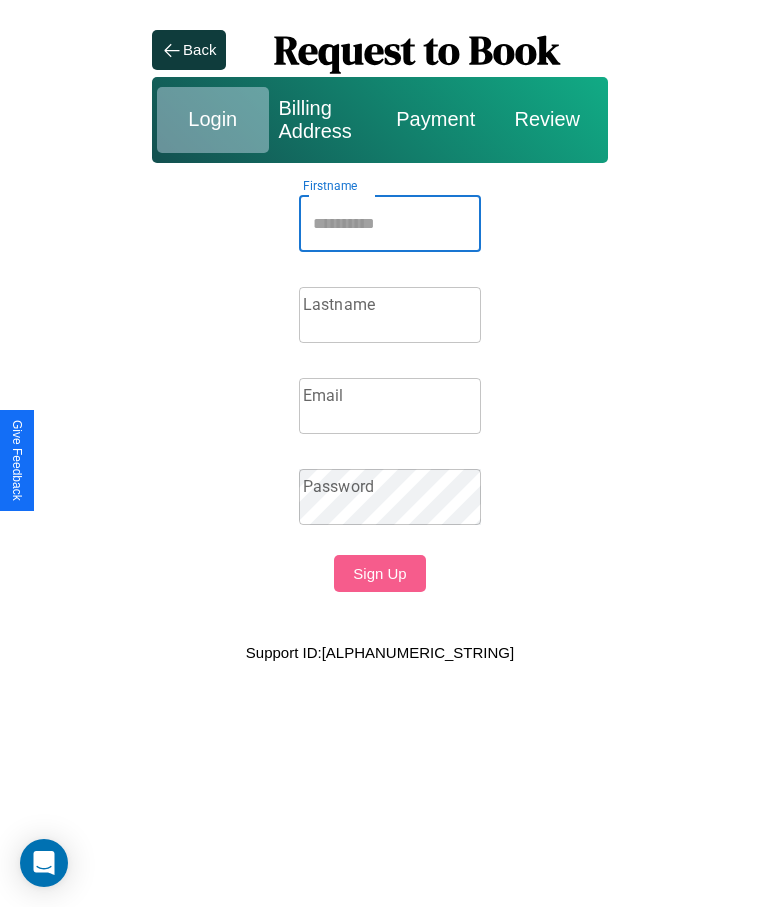 click on "Firstname" at bounding box center [390, 224] 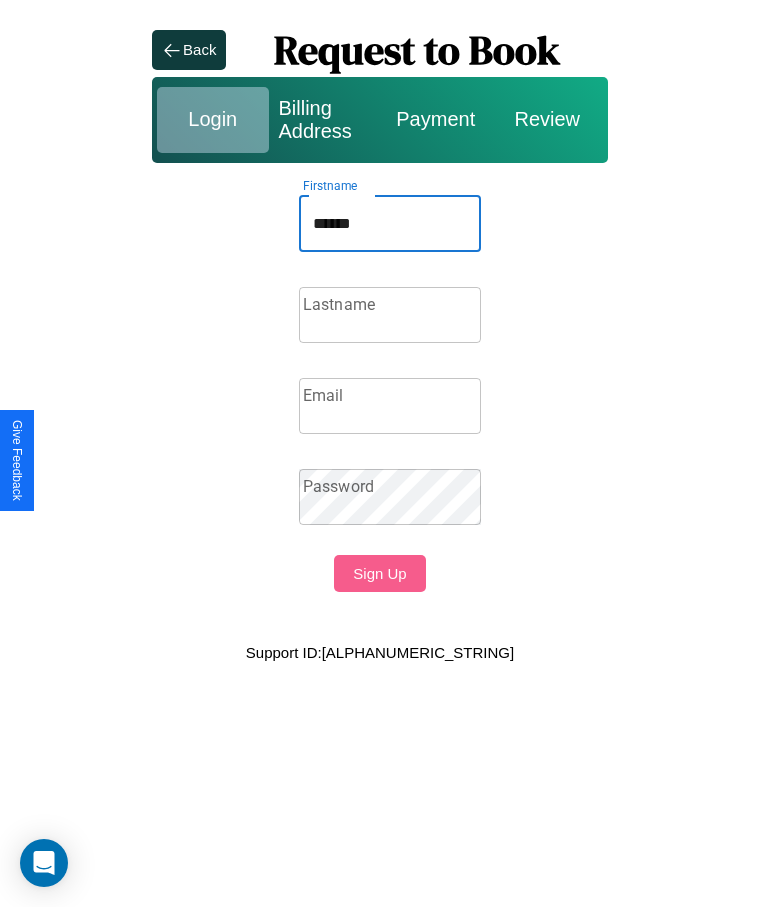 type on "******" 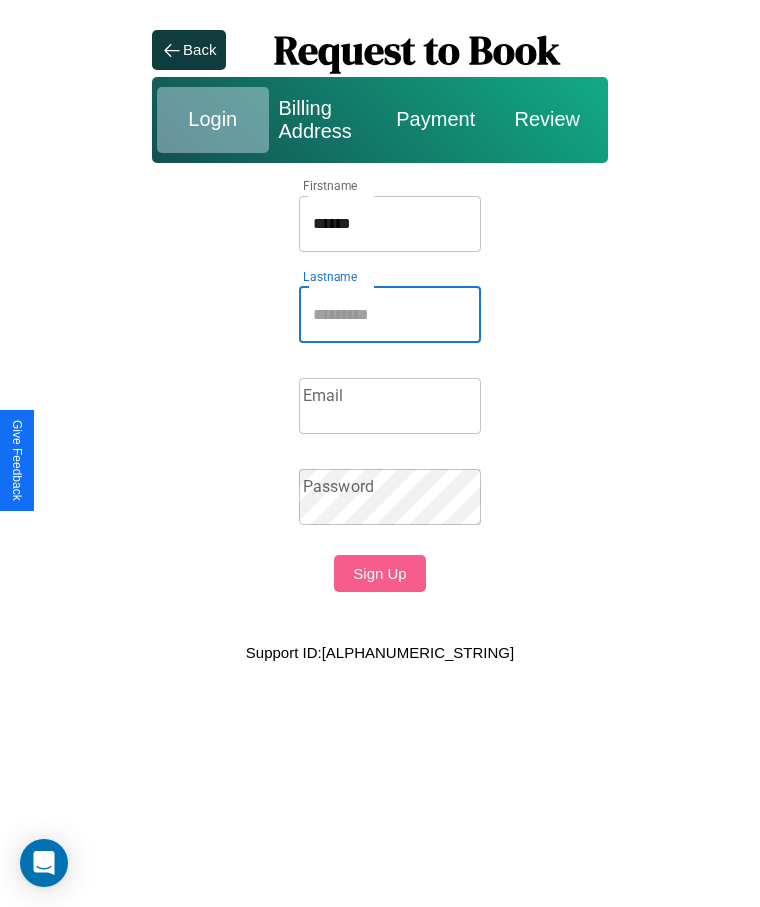 click on "Lastname" at bounding box center (390, 315) 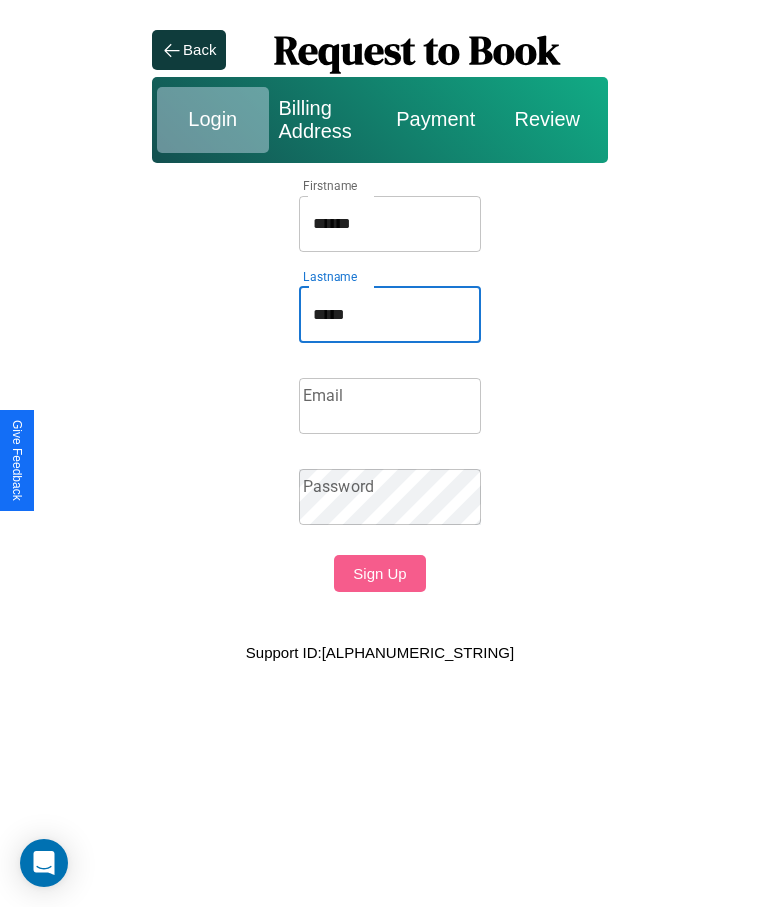 type on "*****" 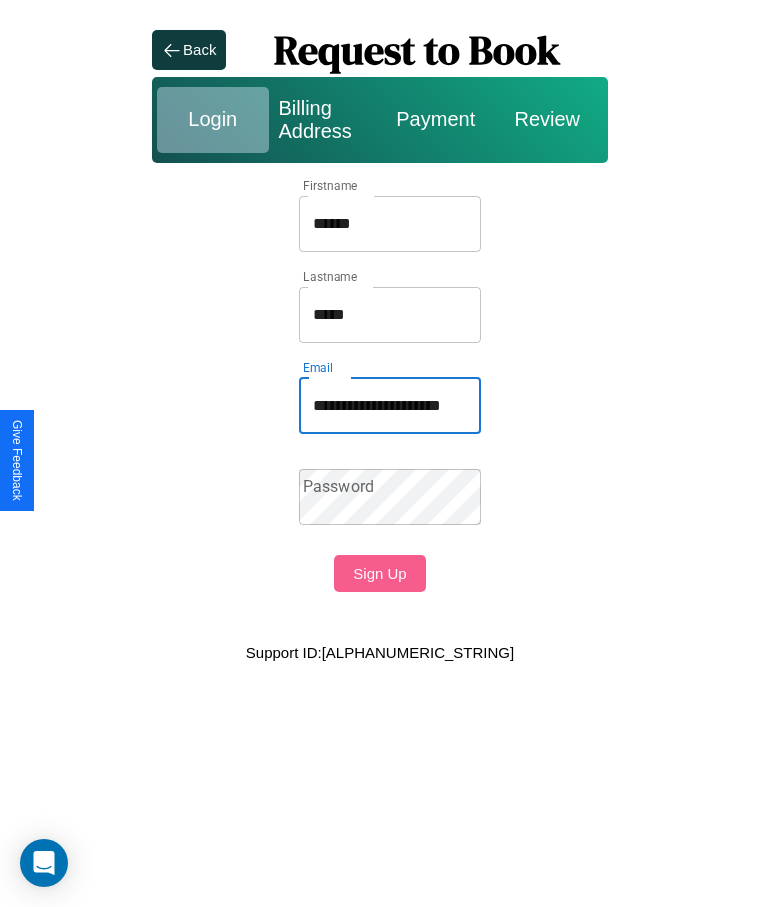 scroll, scrollTop: 0, scrollLeft: 31, axis: horizontal 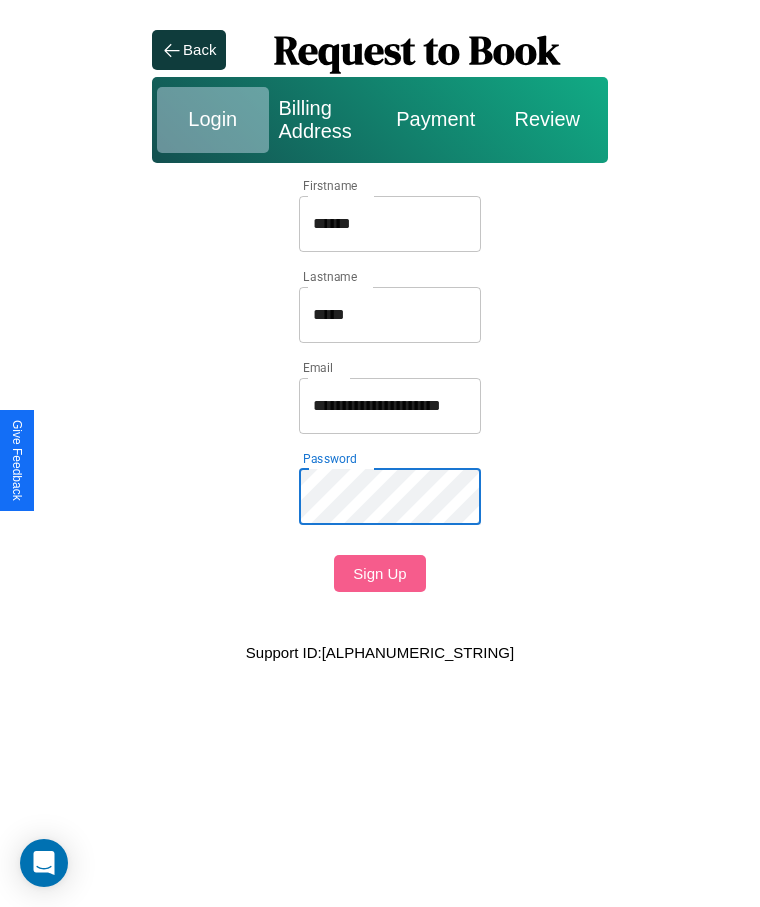 click on "Sign Up" at bounding box center (379, 573) 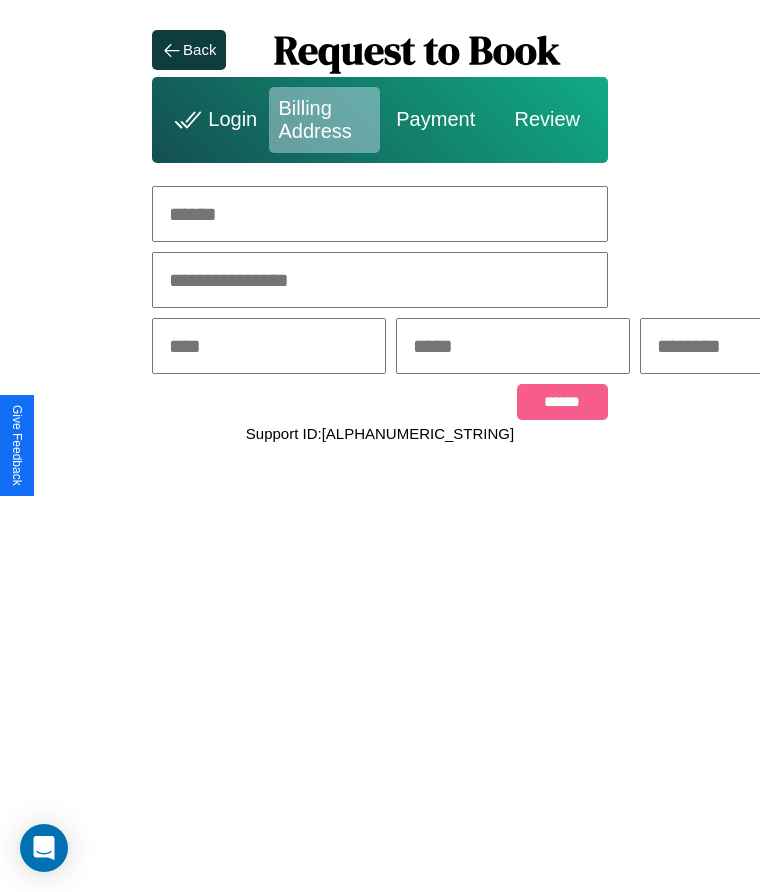 click at bounding box center [380, 214] 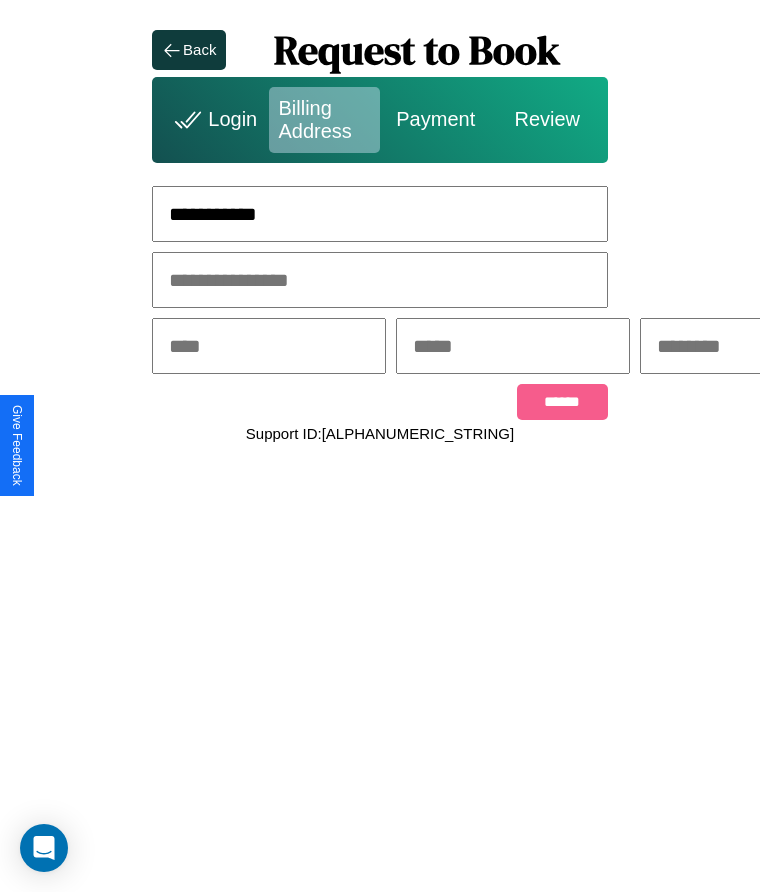 type on "**********" 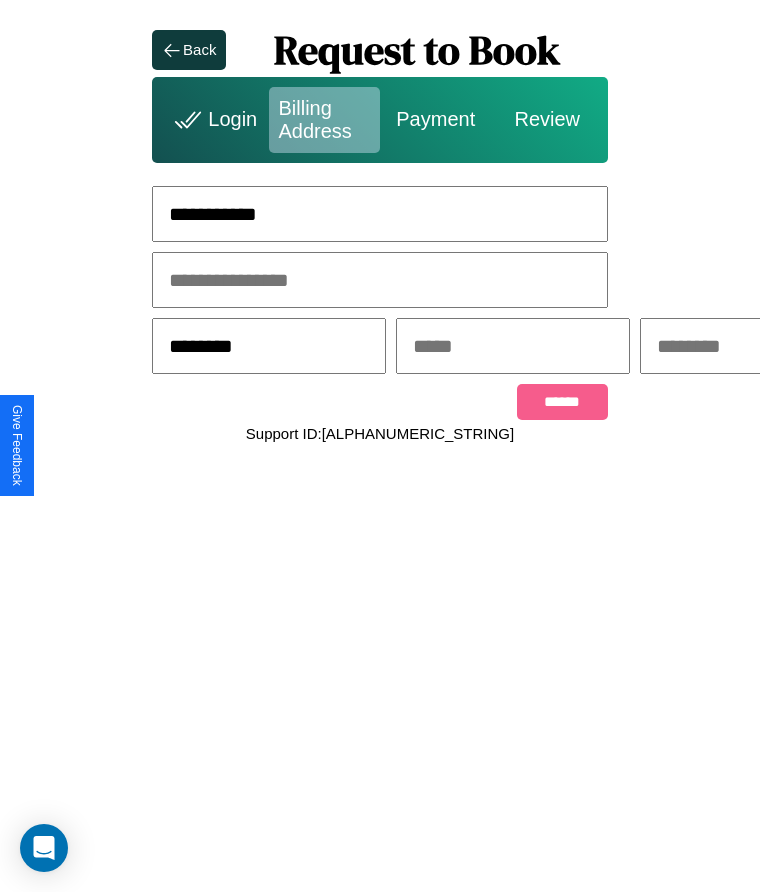 type on "********" 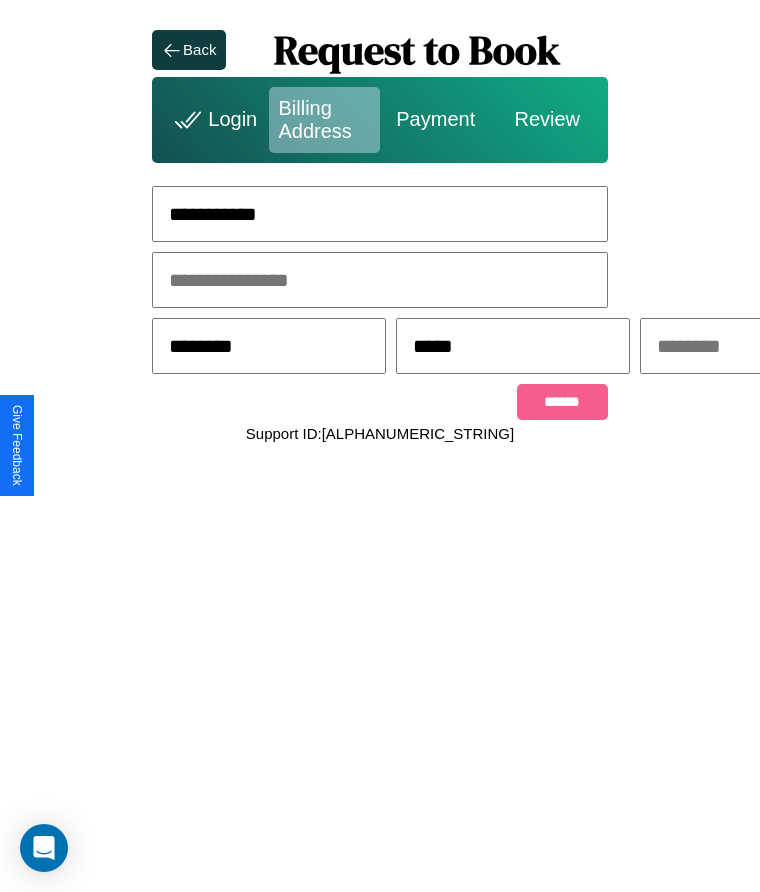 scroll, scrollTop: 0, scrollLeft: 309, axis: horizontal 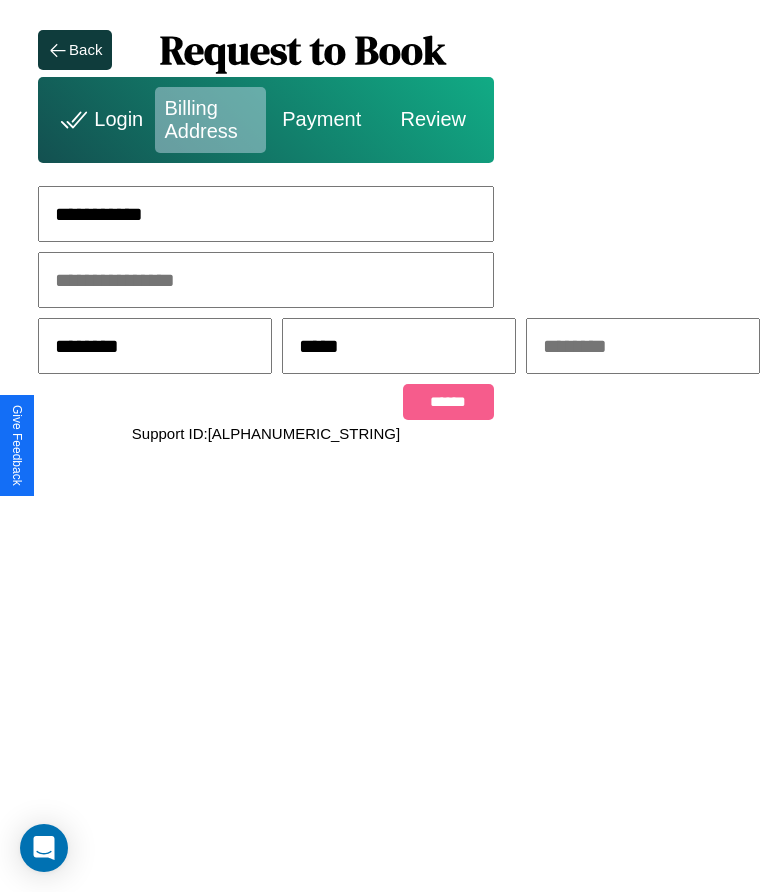 type on "*****" 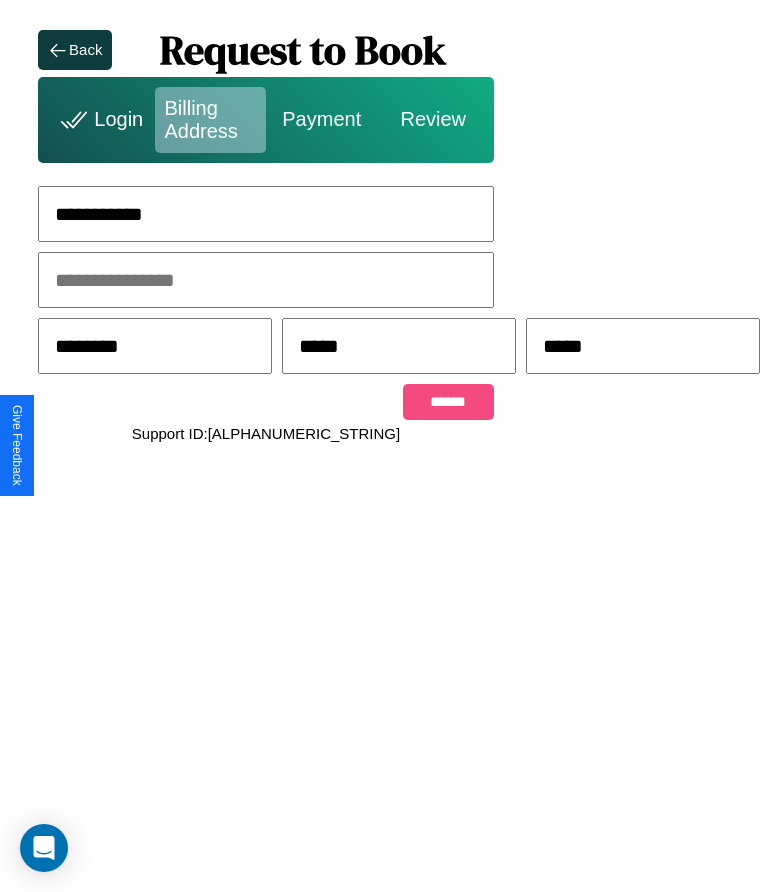 type on "*****" 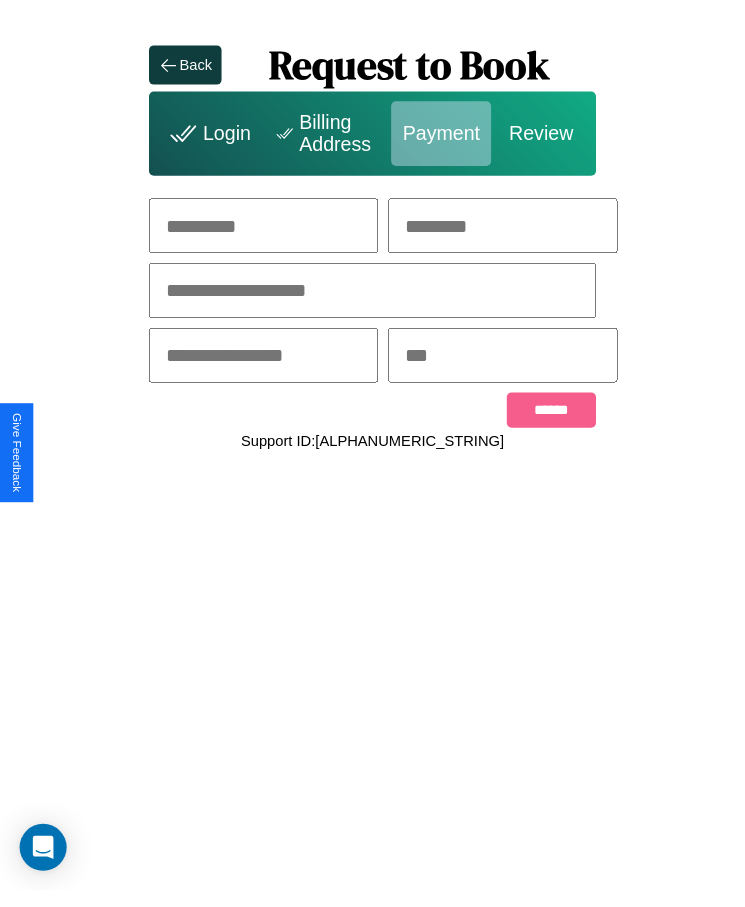 scroll, scrollTop: 0, scrollLeft: 0, axis: both 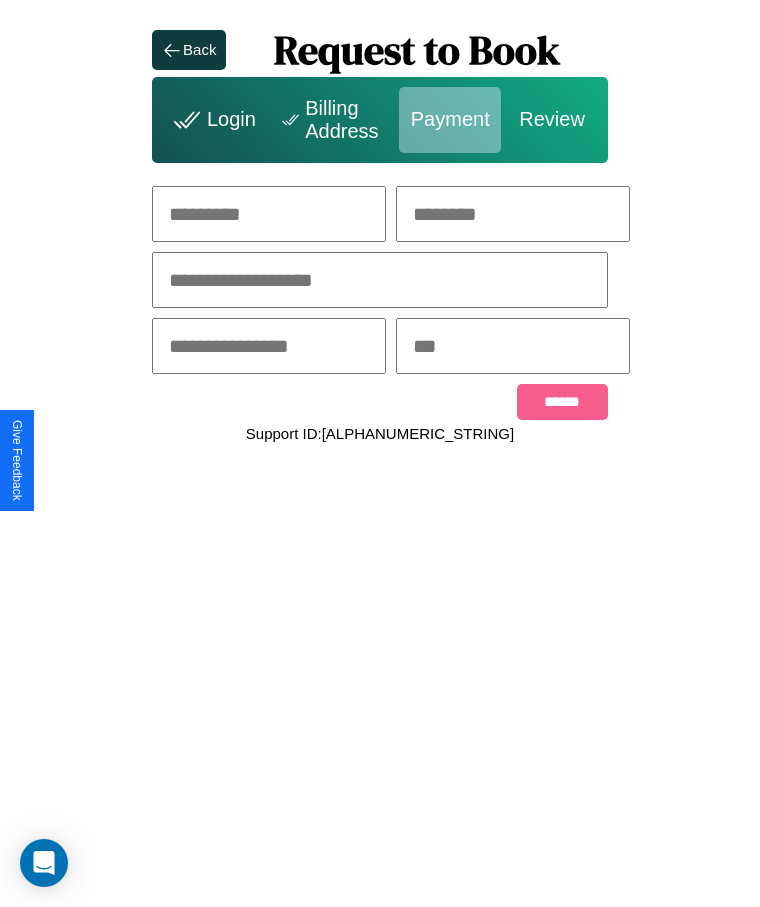 click at bounding box center (269, 214) 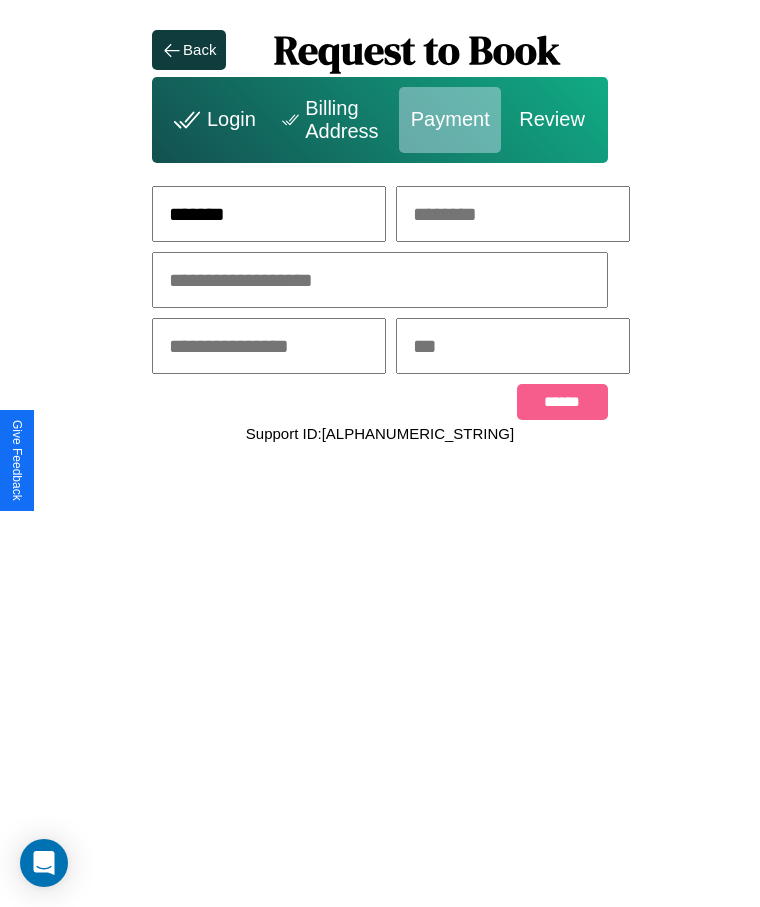 type on "*******" 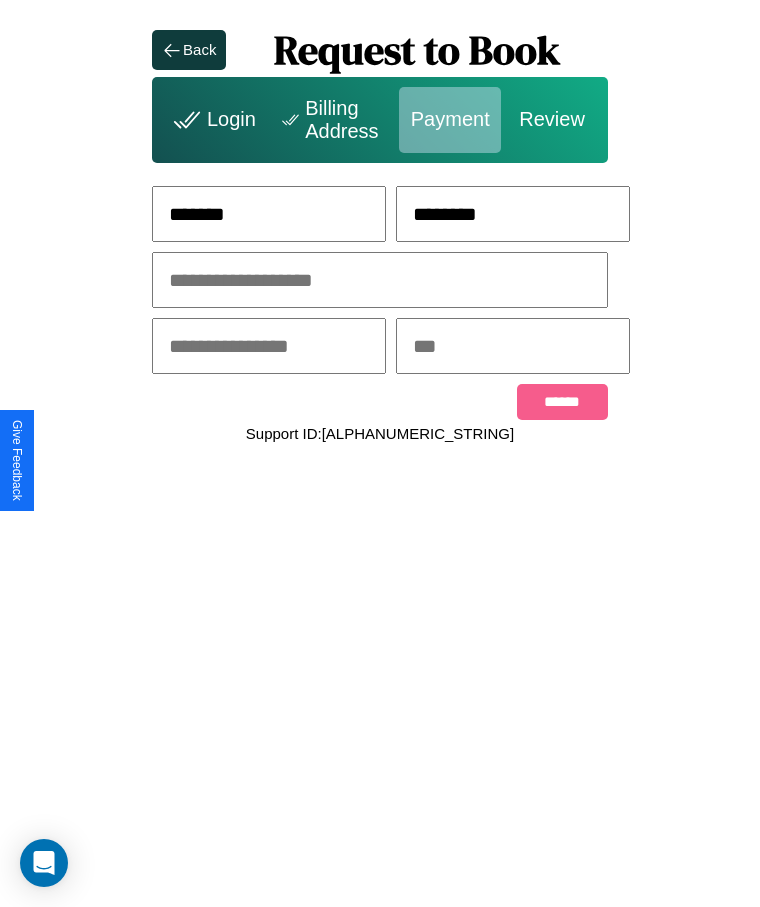 type on "********" 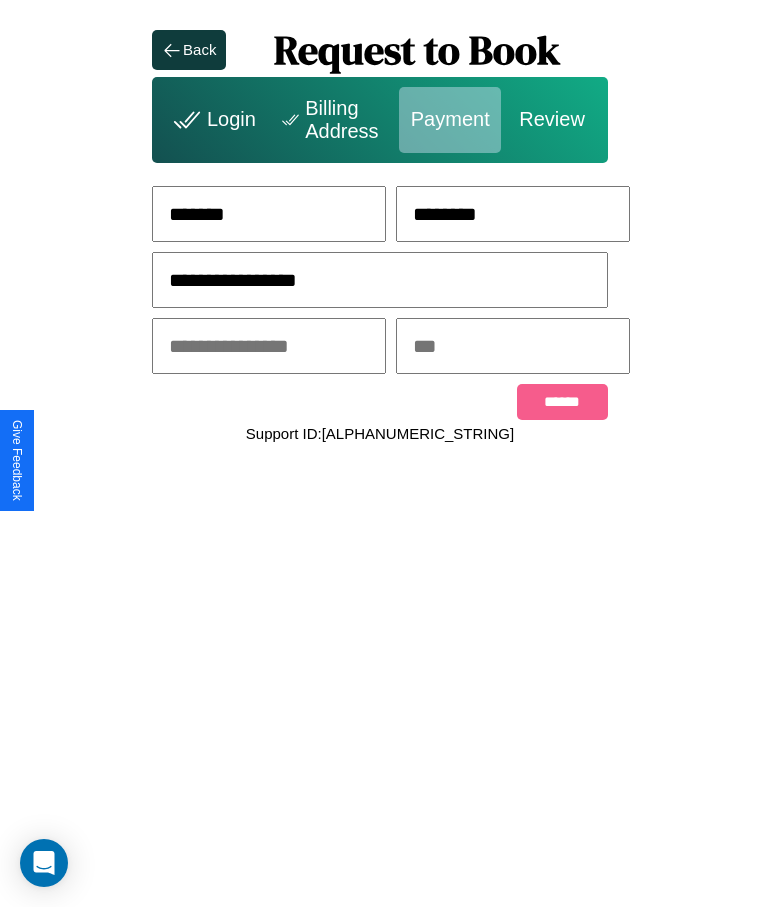 type on "**********" 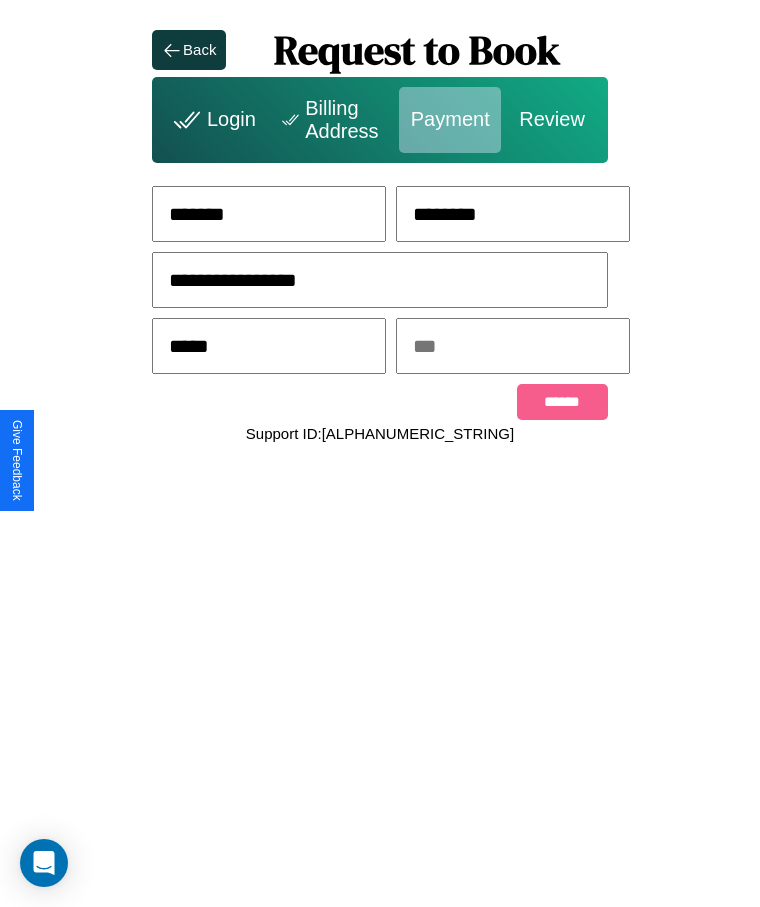 type on "*****" 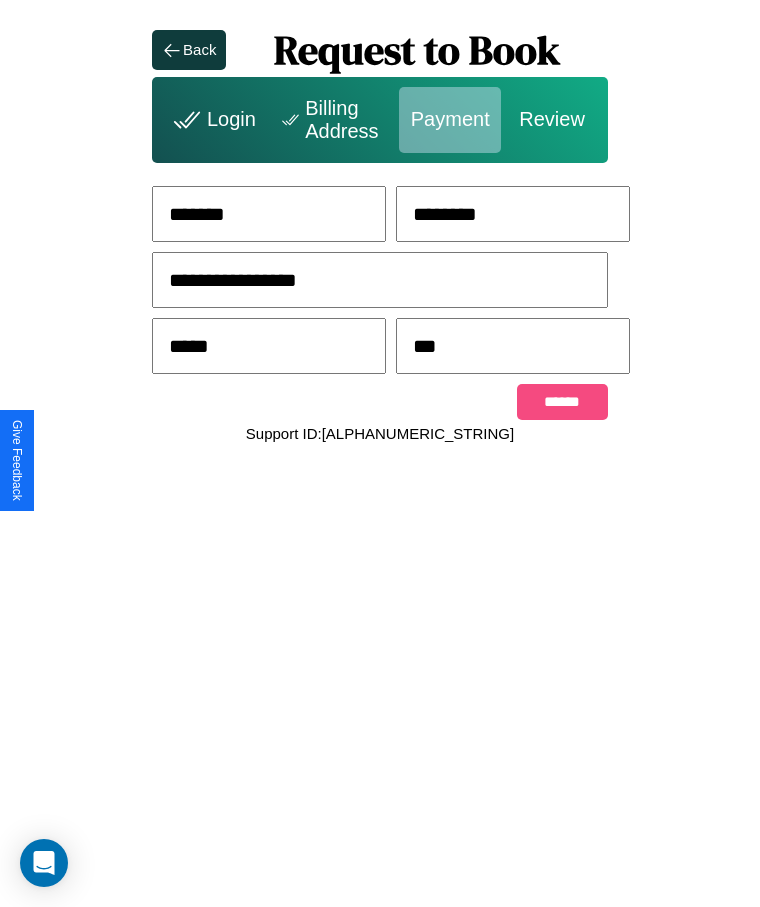 type on "***" 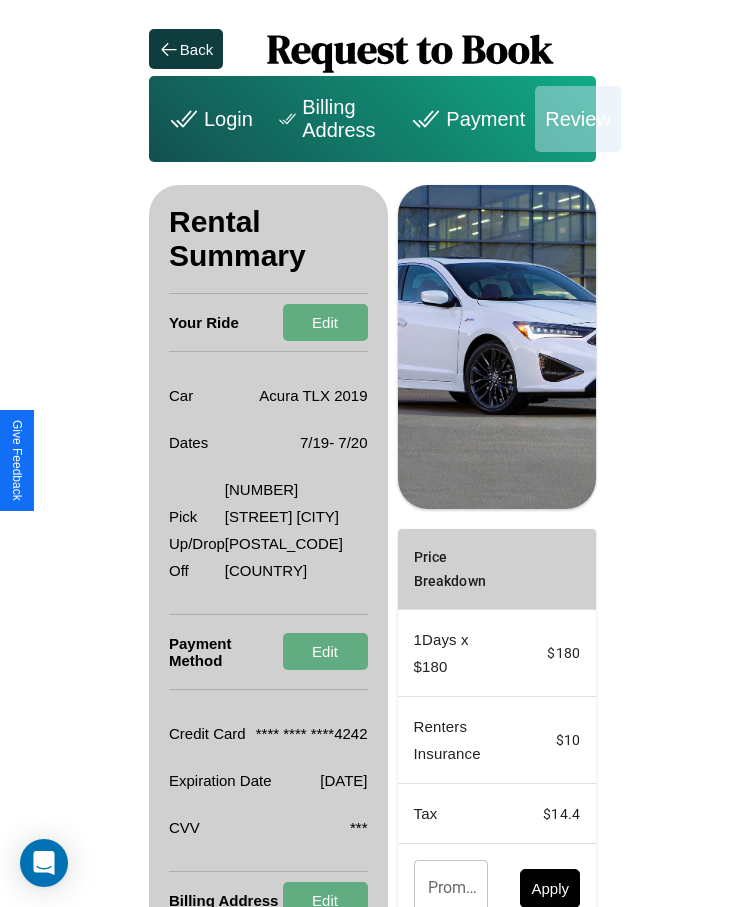 click on "Promo Code" at bounding box center [440, 888] 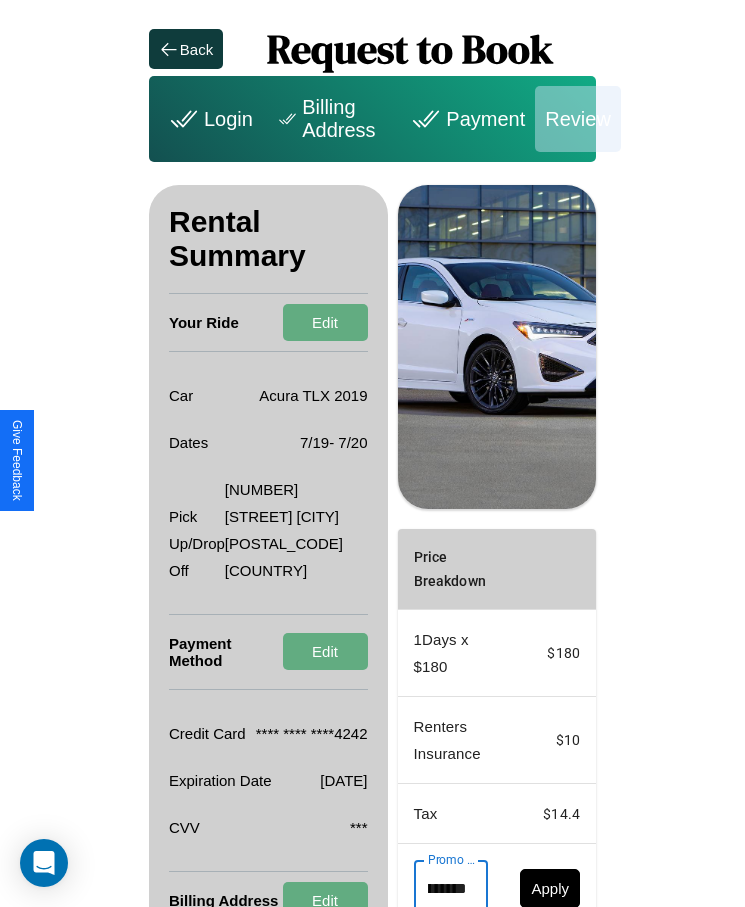 scroll, scrollTop: 0, scrollLeft: 47, axis: horizontal 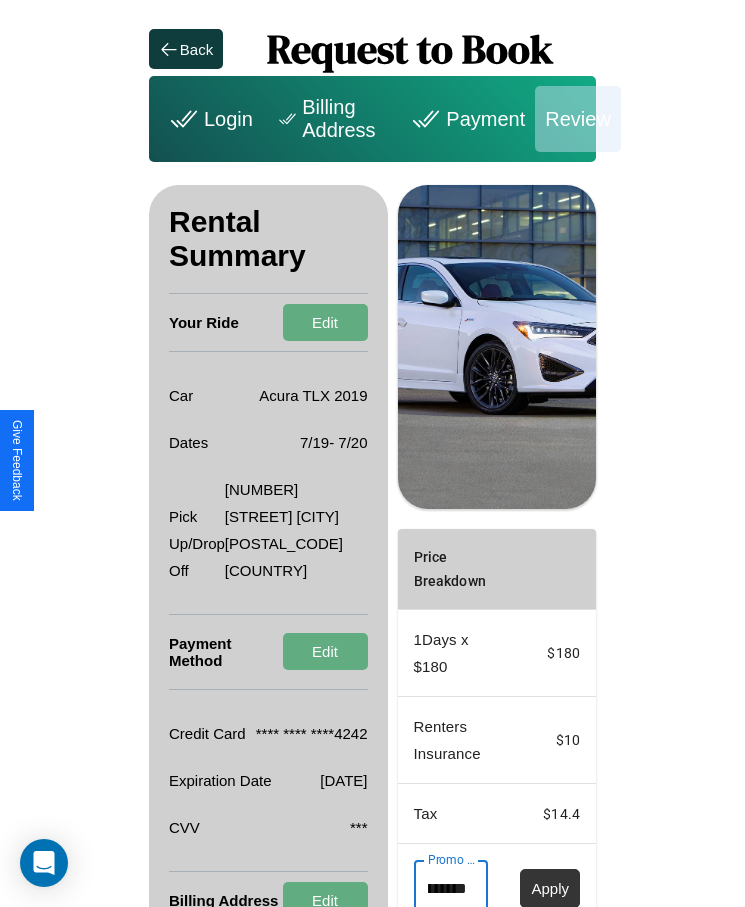 type on "********" 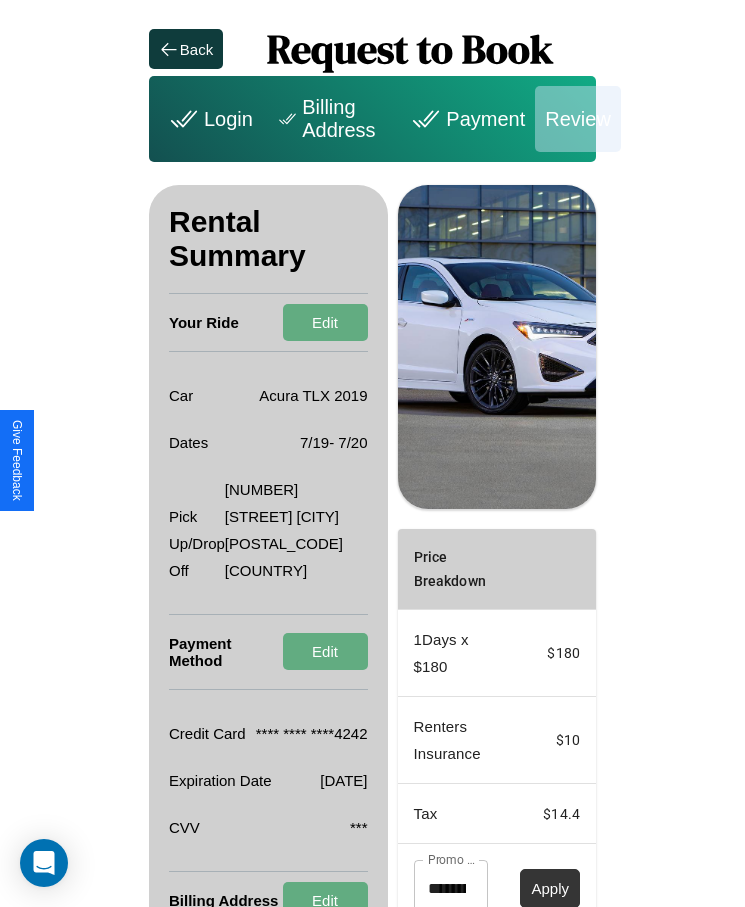 click on "Apply" at bounding box center [550, 888] 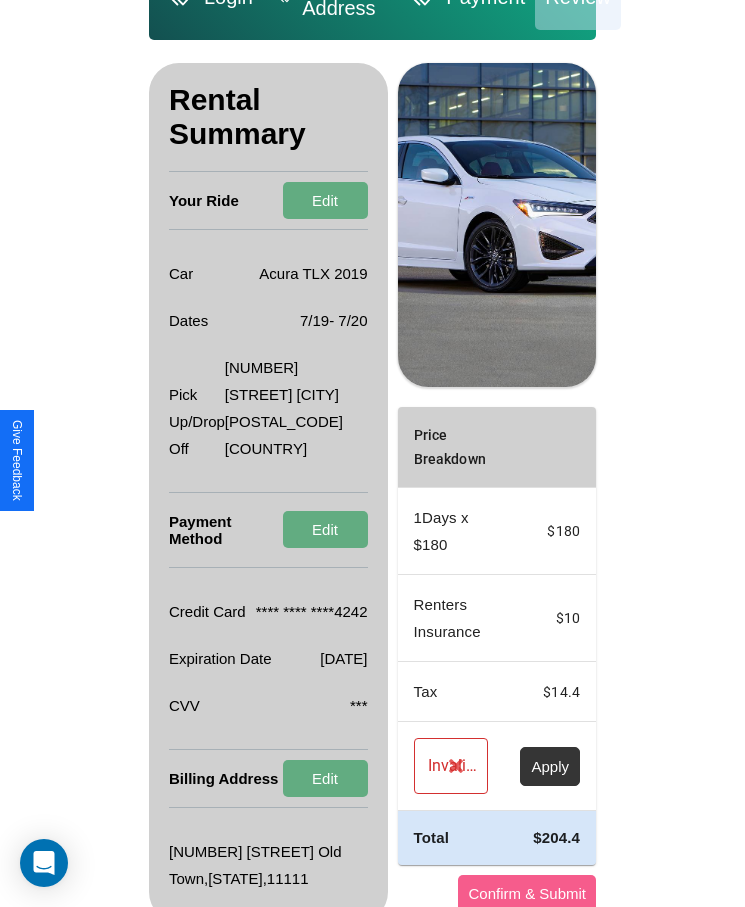 scroll, scrollTop: 137, scrollLeft: 0, axis: vertical 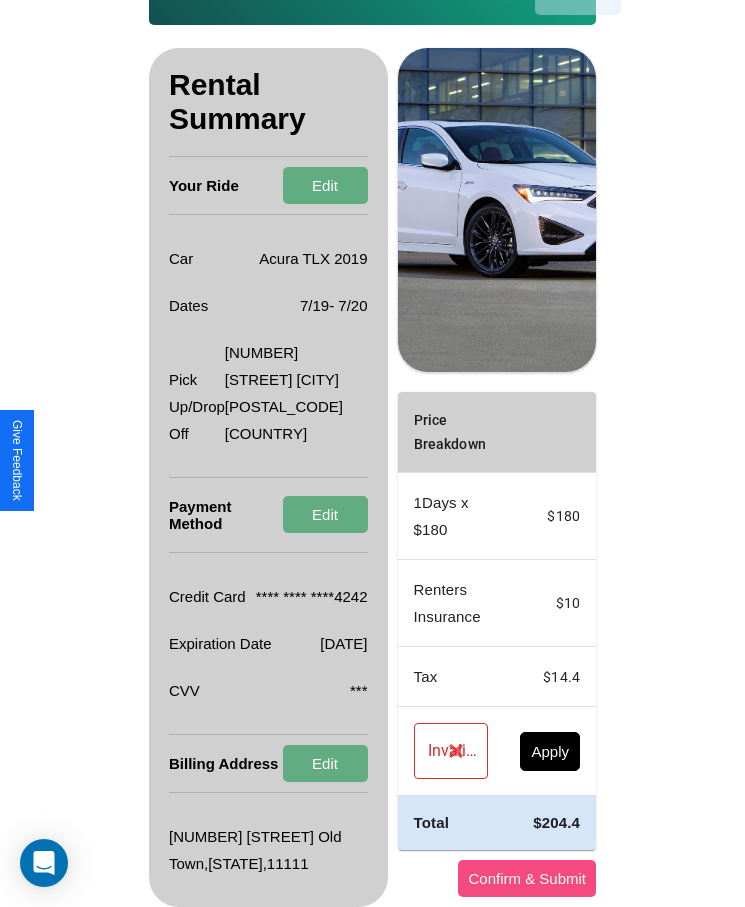 click on "Confirm & Submit" at bounding box center (527, 878) 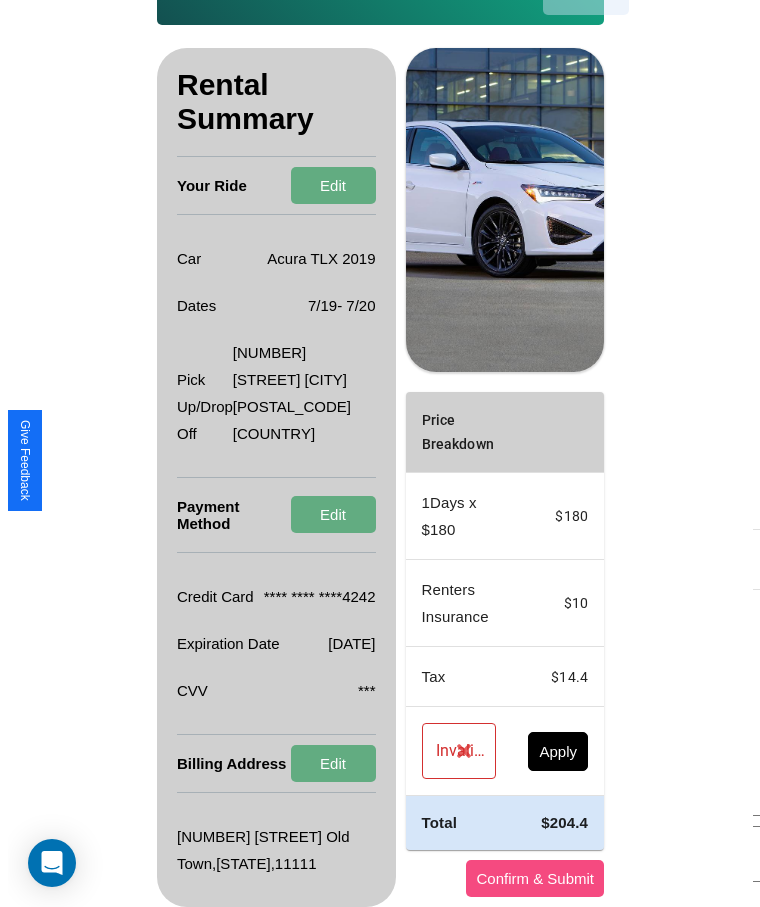 scroll, scrollTop: 0, scrollLeft: 0, axis: both 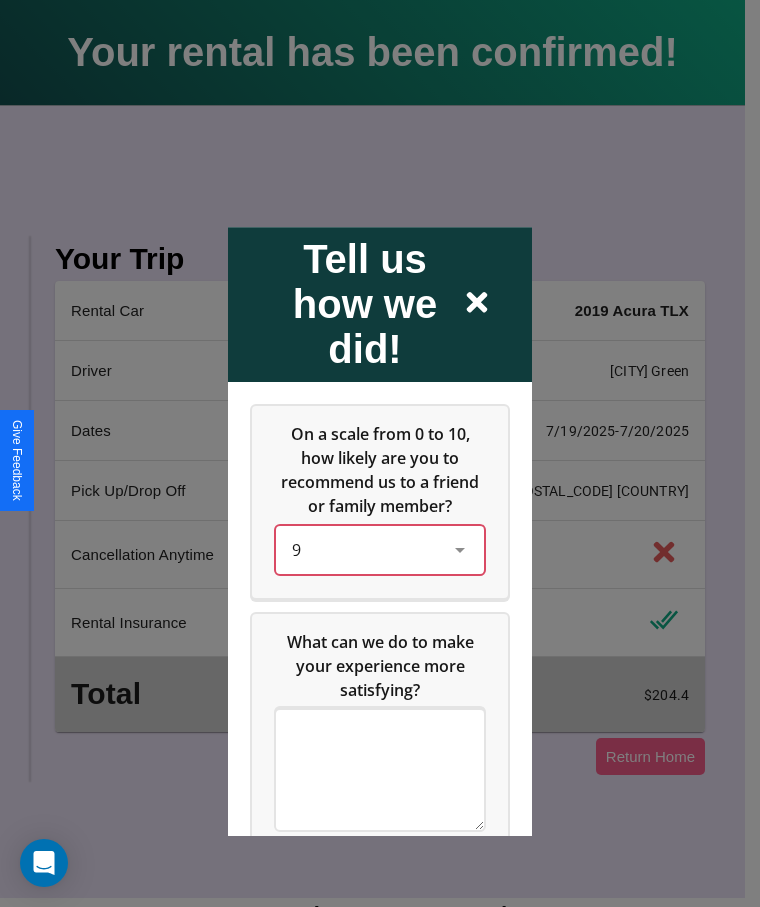 click on "9" at bounding box center (364, 550) 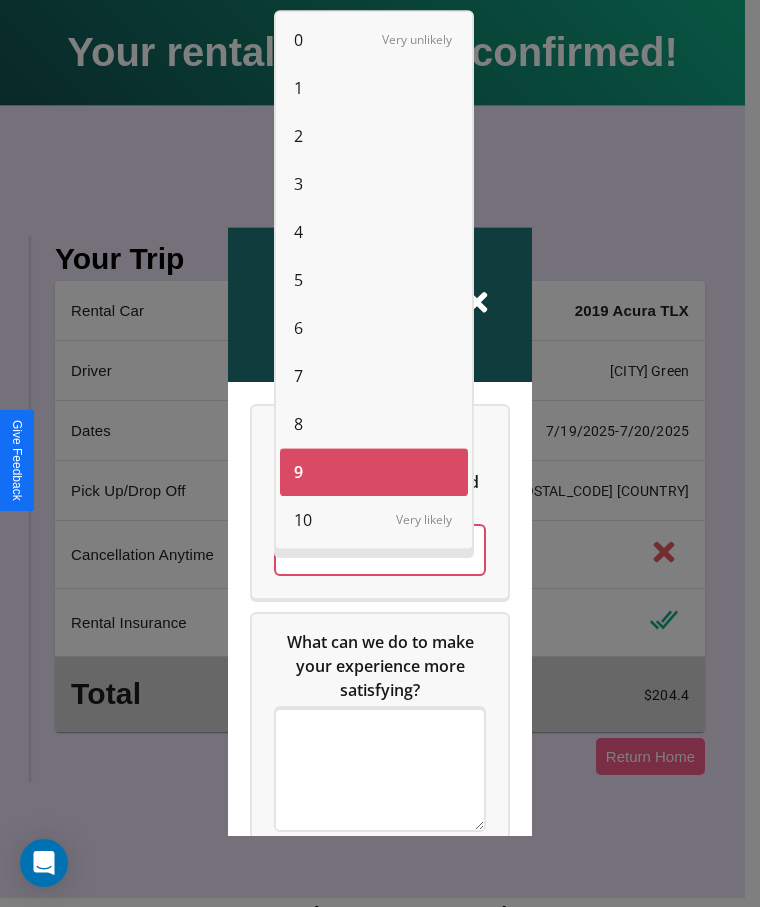 click on "10" at bounding box center (303, 520) 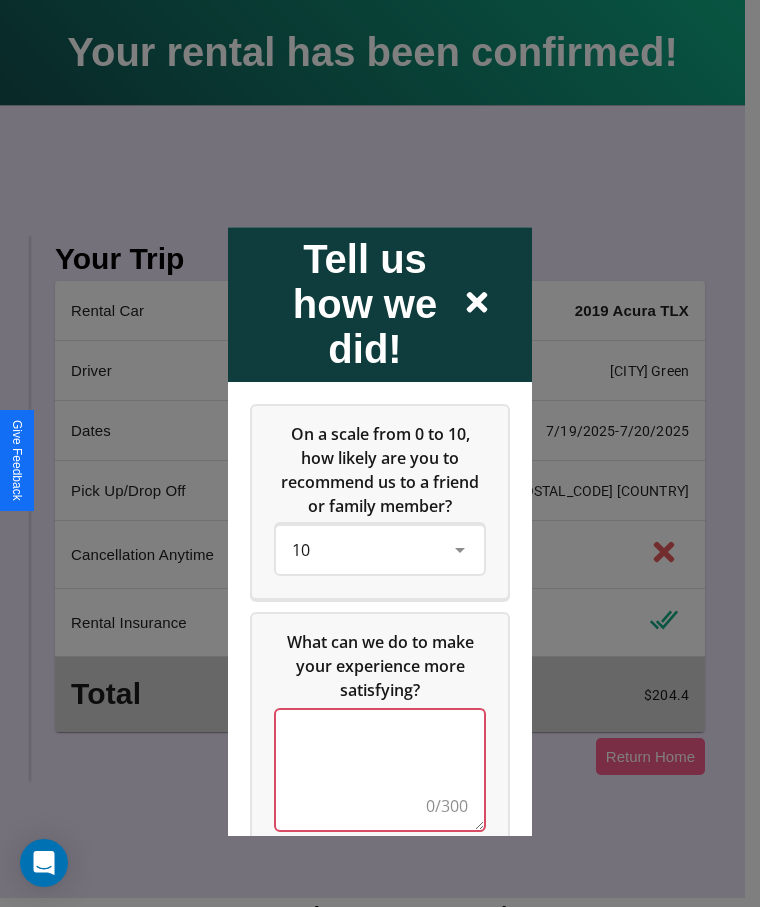 click at bounding box center [380, 770] 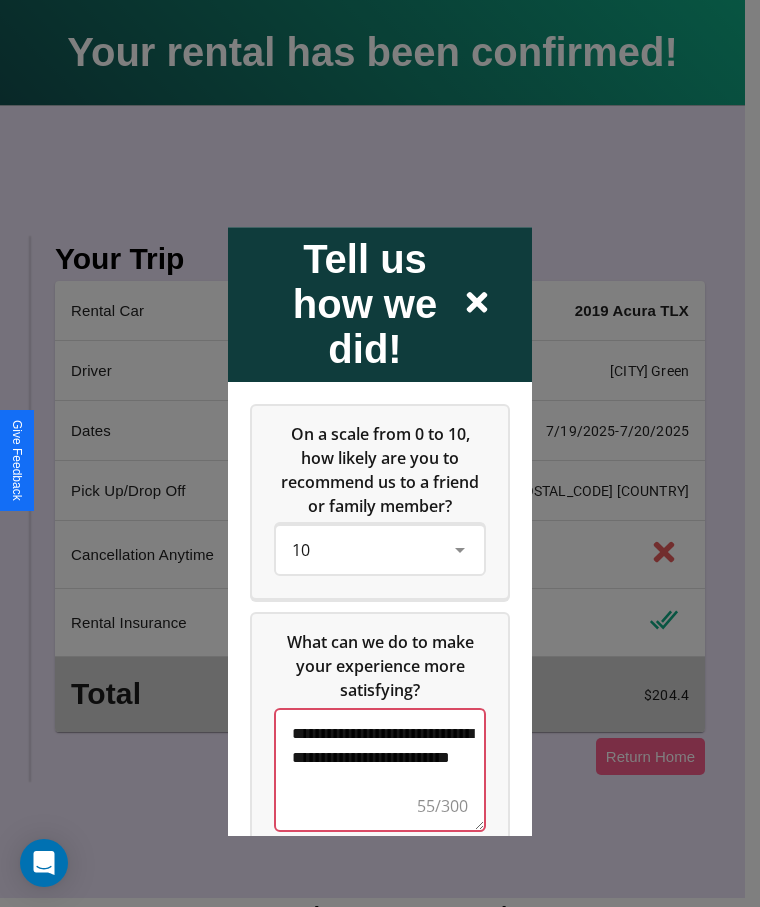 scroll, scrollTop: 6, scrollLeft: 0, axis: vertical 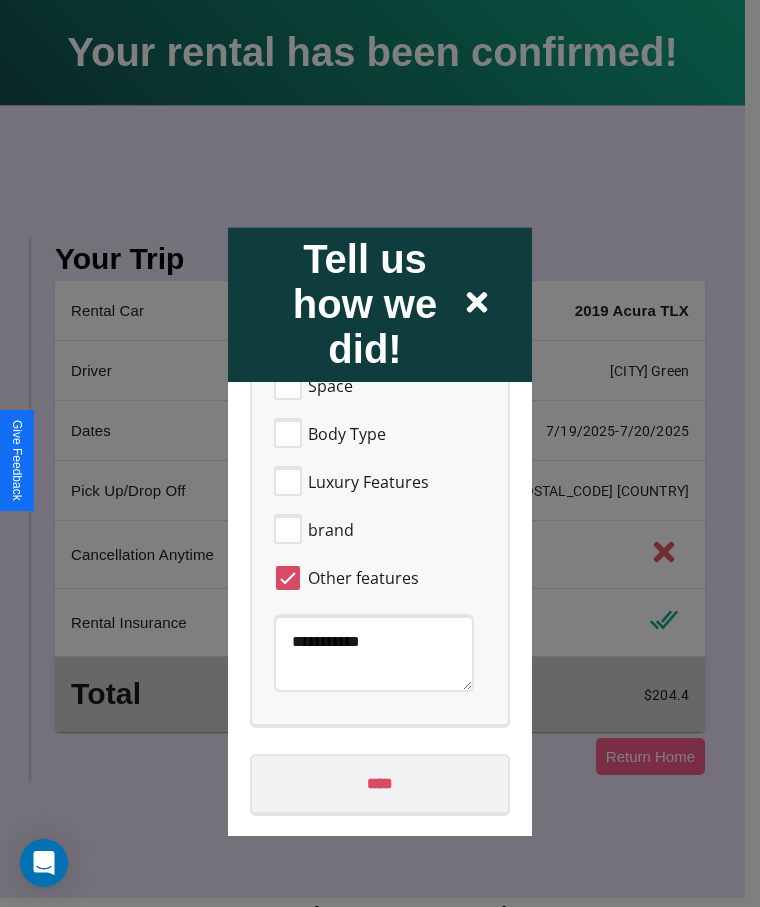 type on "**********" 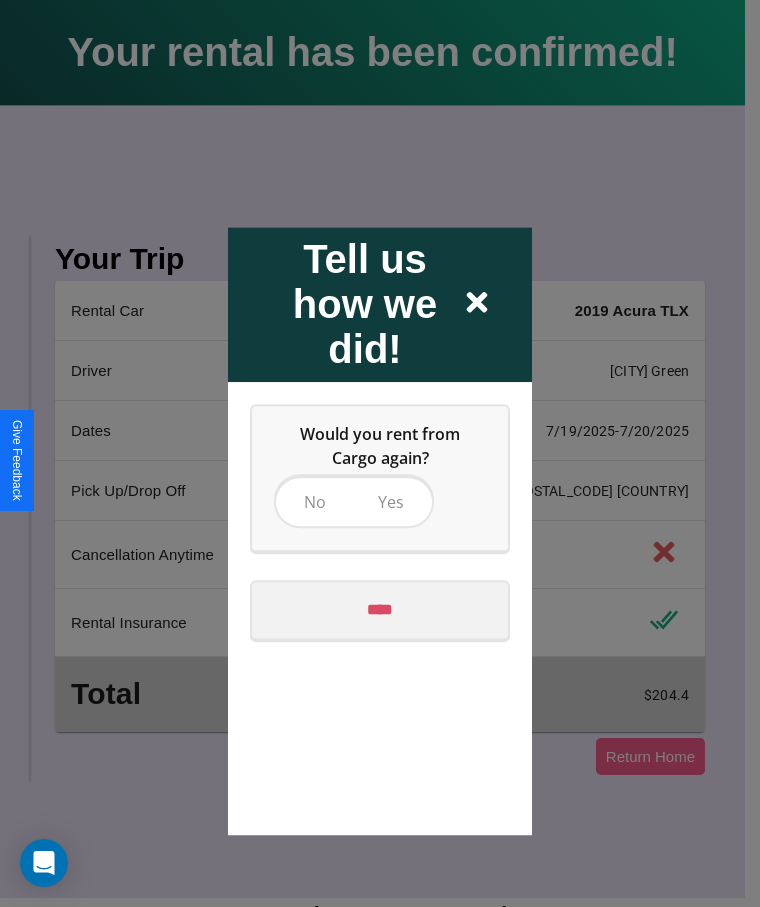 scroll, scrollTop: 0, scrollLeft: 0, axis: both 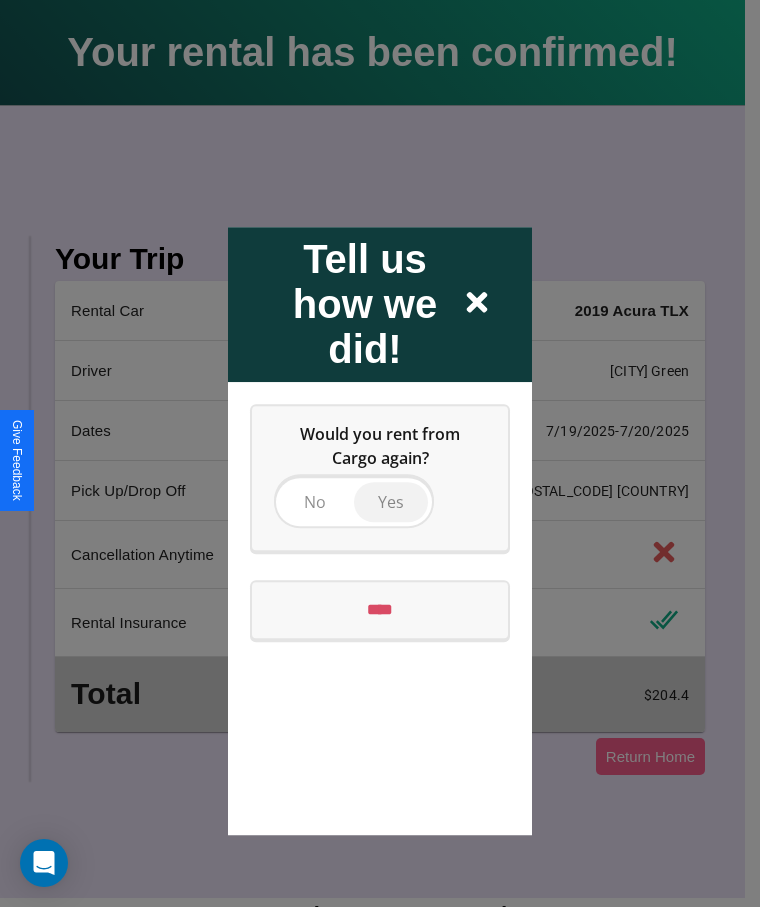 click on "Yes" at bounding box center (391, 502) 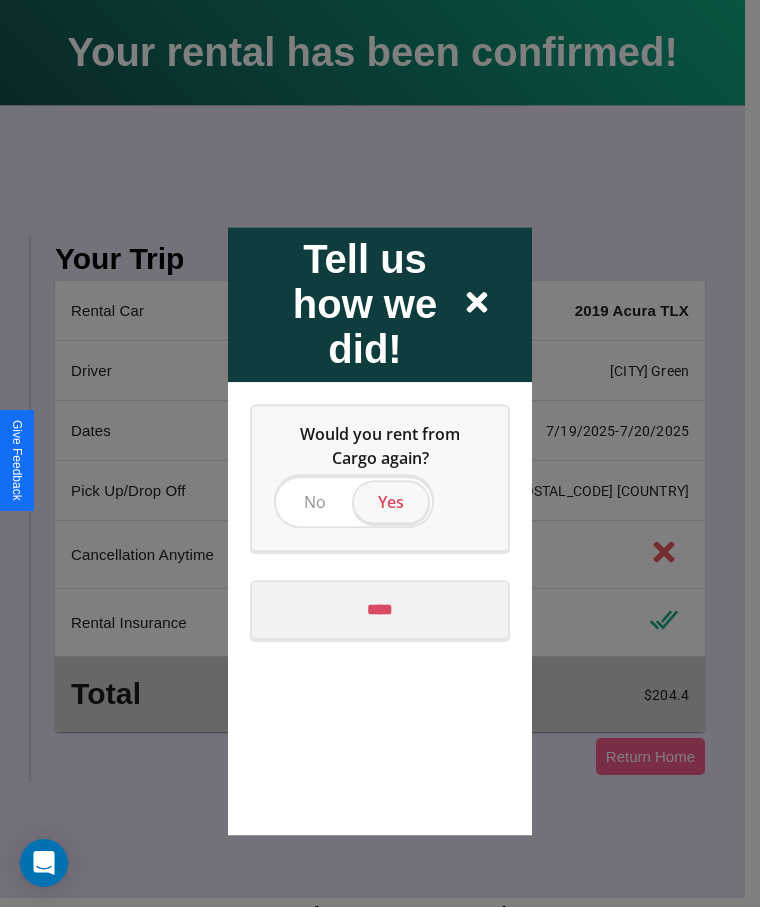 click on "****" at bounding box center (380, 610) 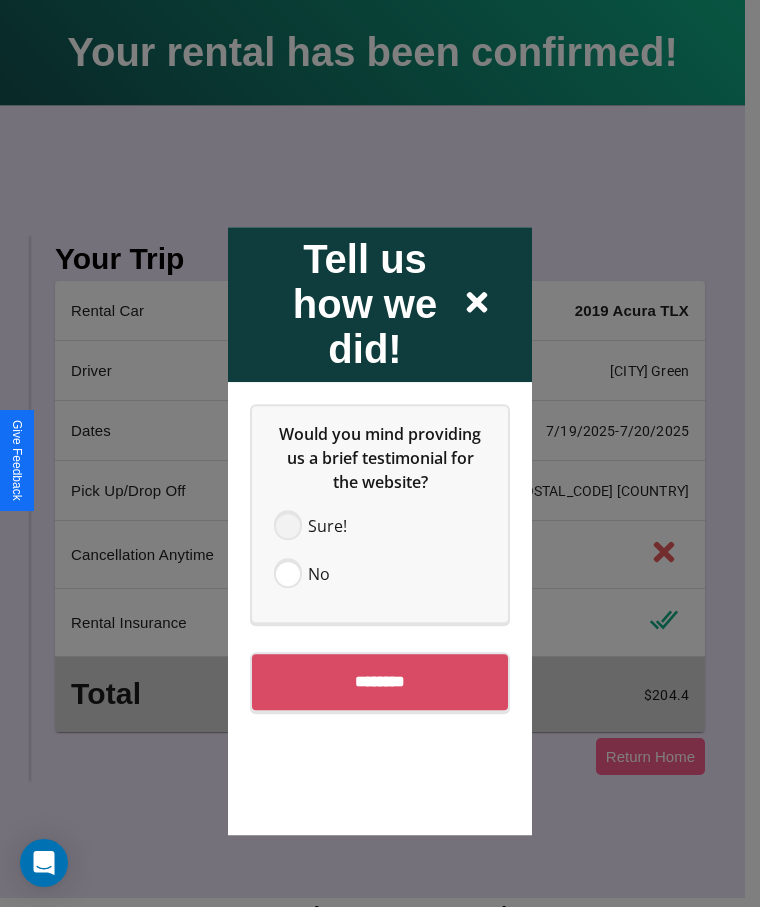 click at bounding box center [288, 526] 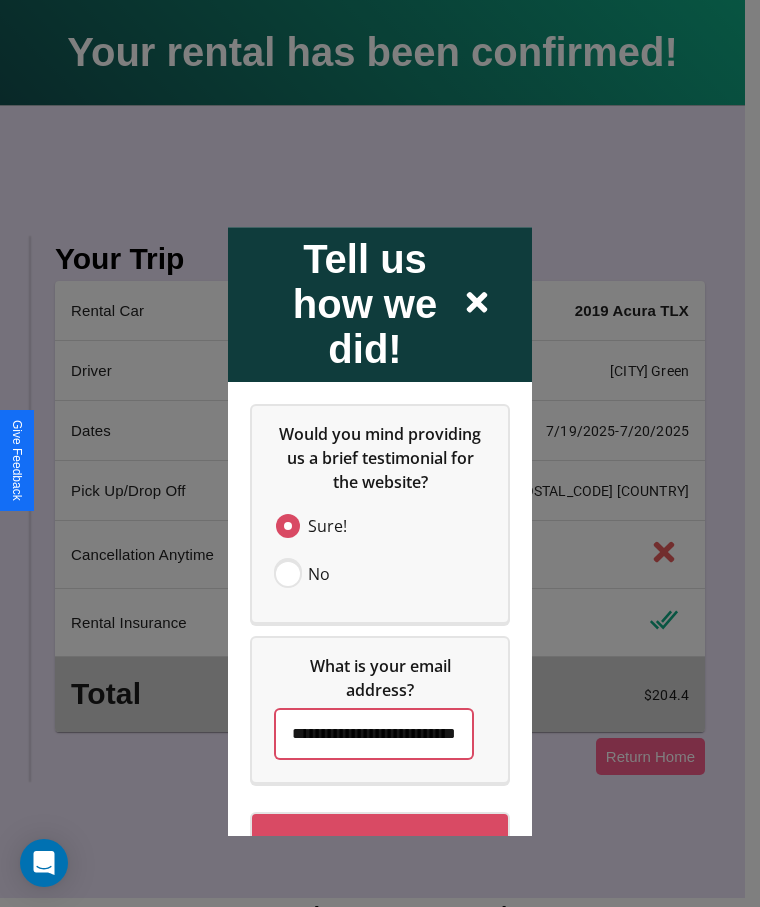 scroll, scrollTop: 0, scrollLeft: 70, axis: horizontal 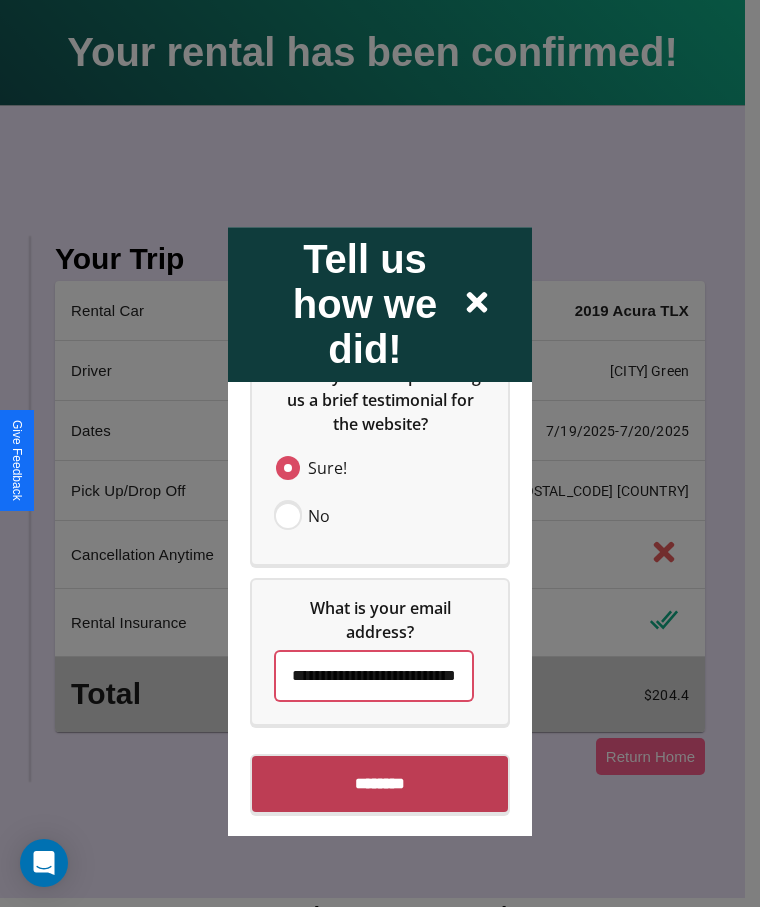 type on "**********" 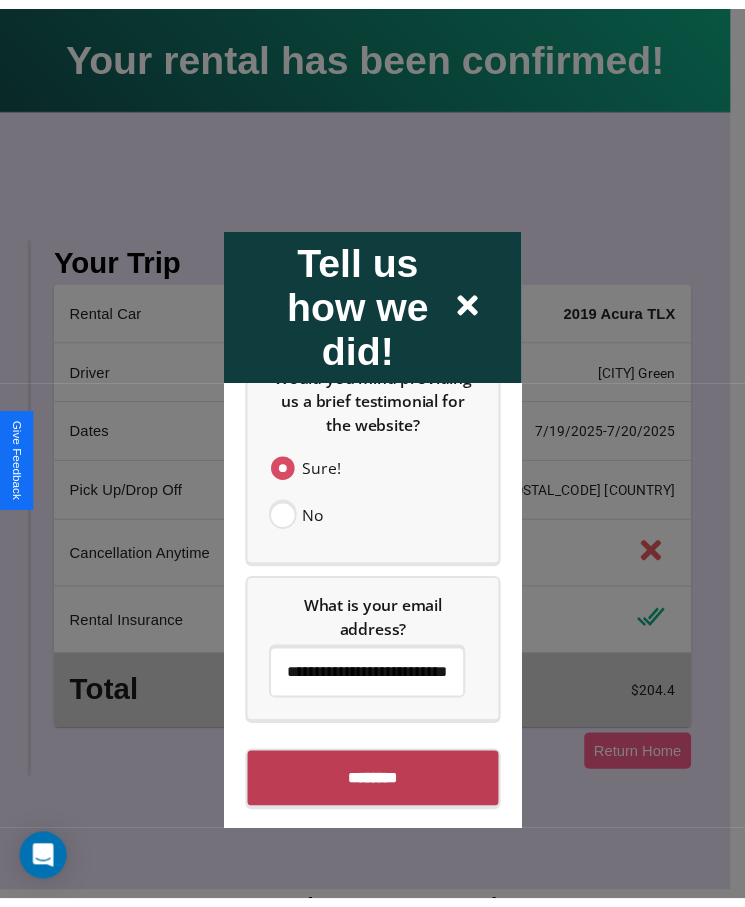 scroll, scrollTop: 0, scrollLeft: 0, axis: both 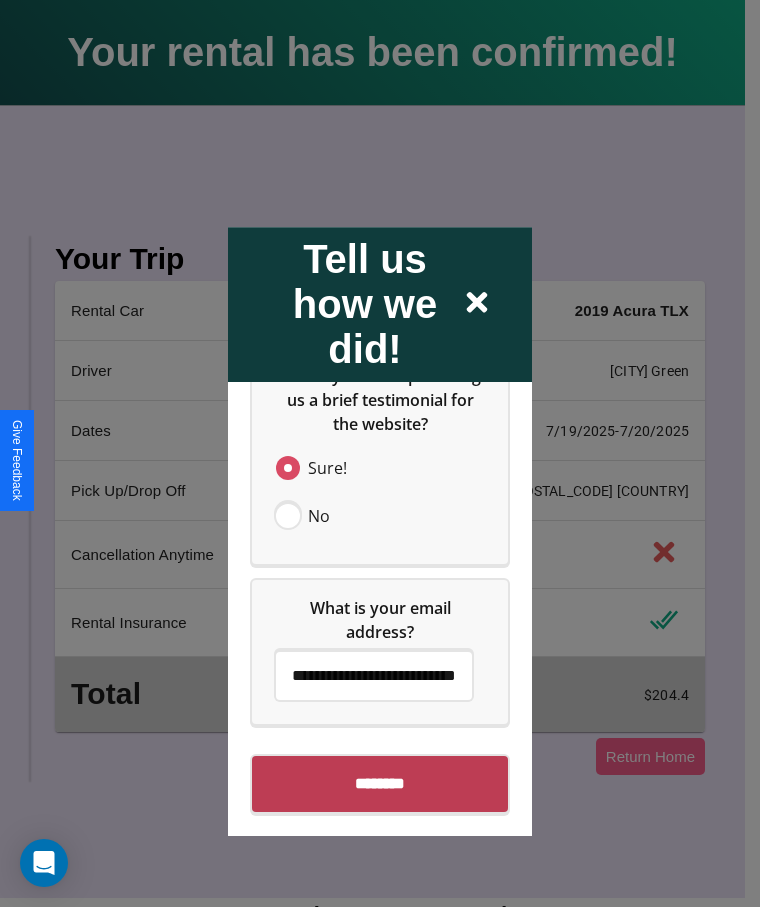 click on "********" at bounding box center (380, 784) 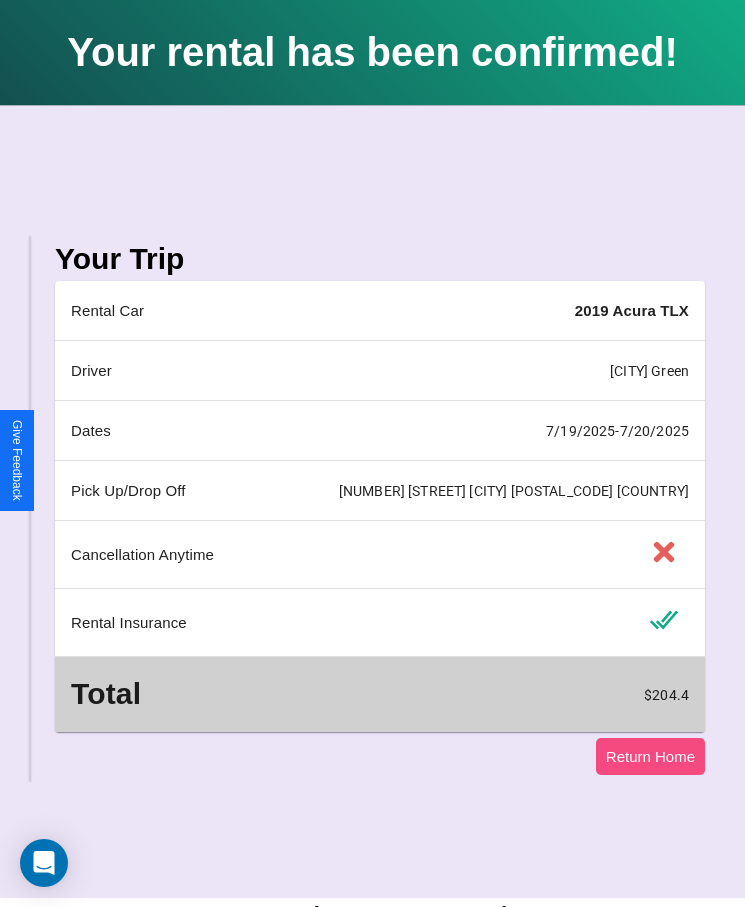 click on "Return Home" at bounding box center [650, 756] 